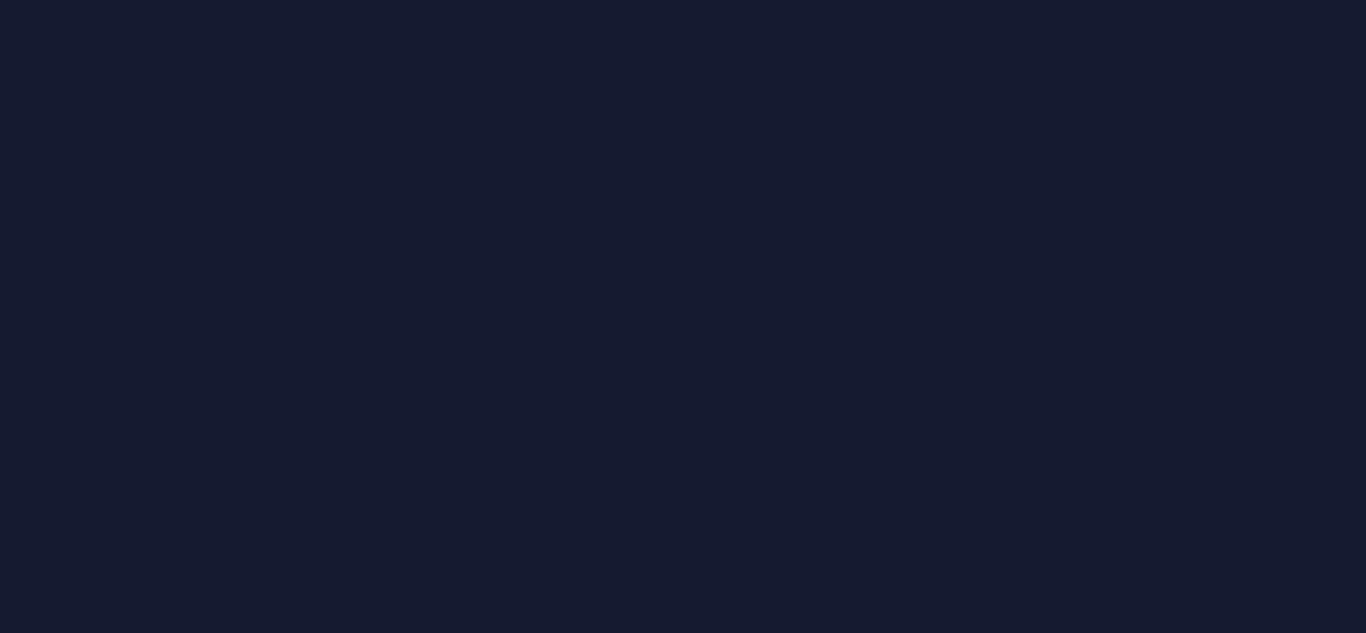 scroll, scrollTop: 0, scrollLeft: 0, axis: both 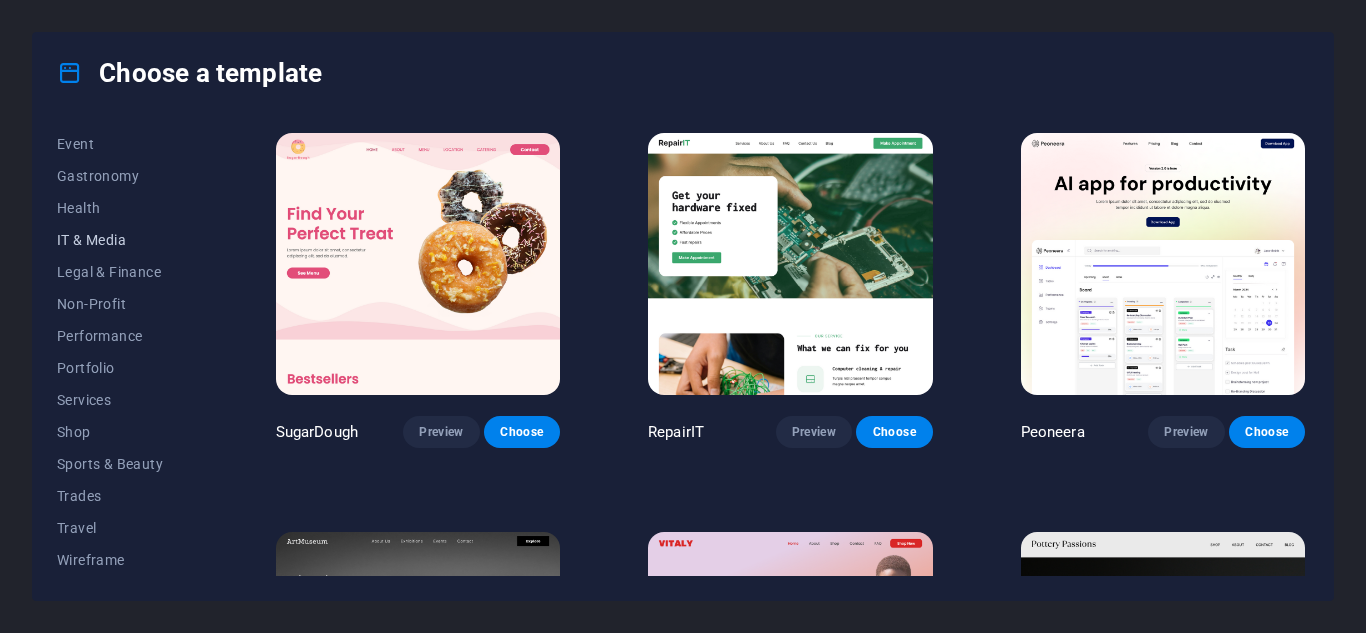 click on "IT & Media" at bounding box center (122, 240) 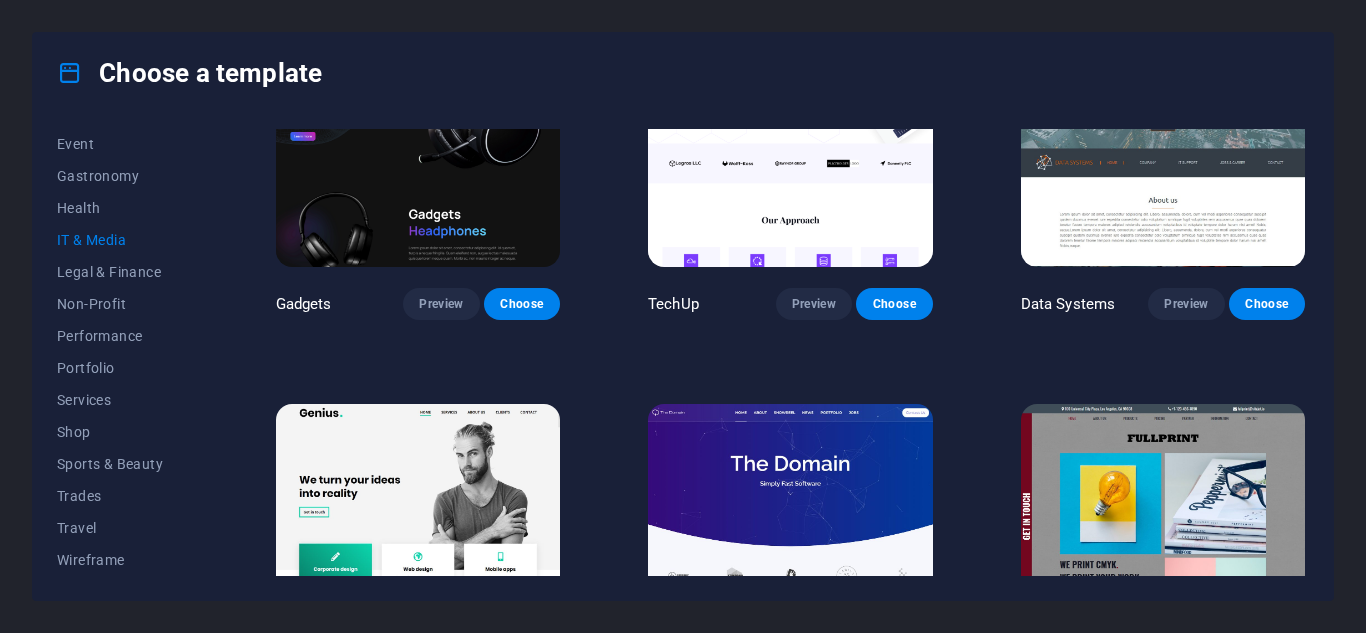 scroll, scrollTop: 569, scrollLeft: 0, axis: vertical 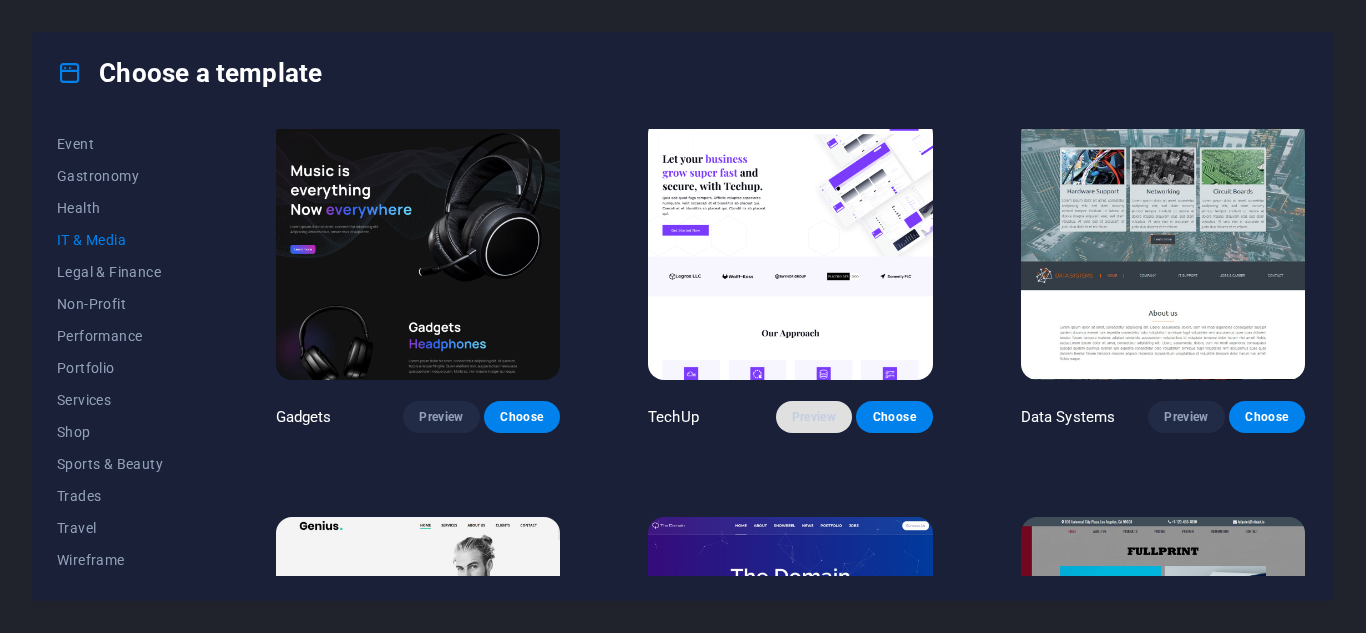 click on "Preview" at bounding box center [814, 417] 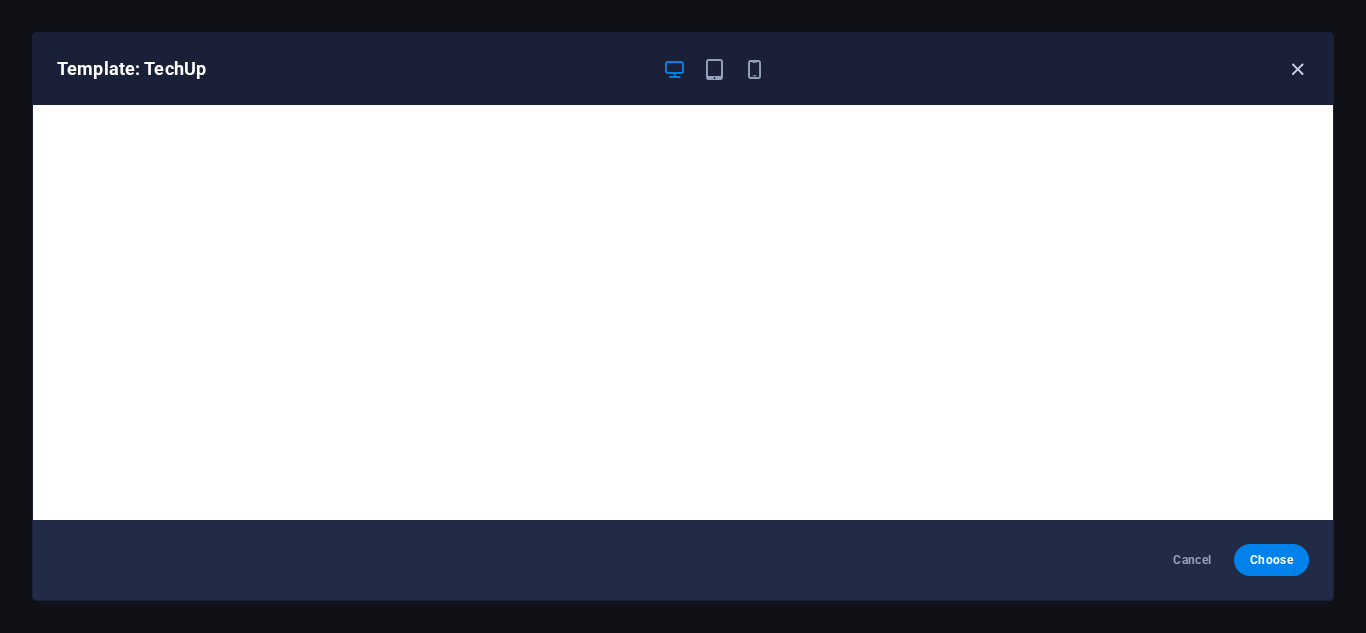 click at bounding box center [1297, 69] 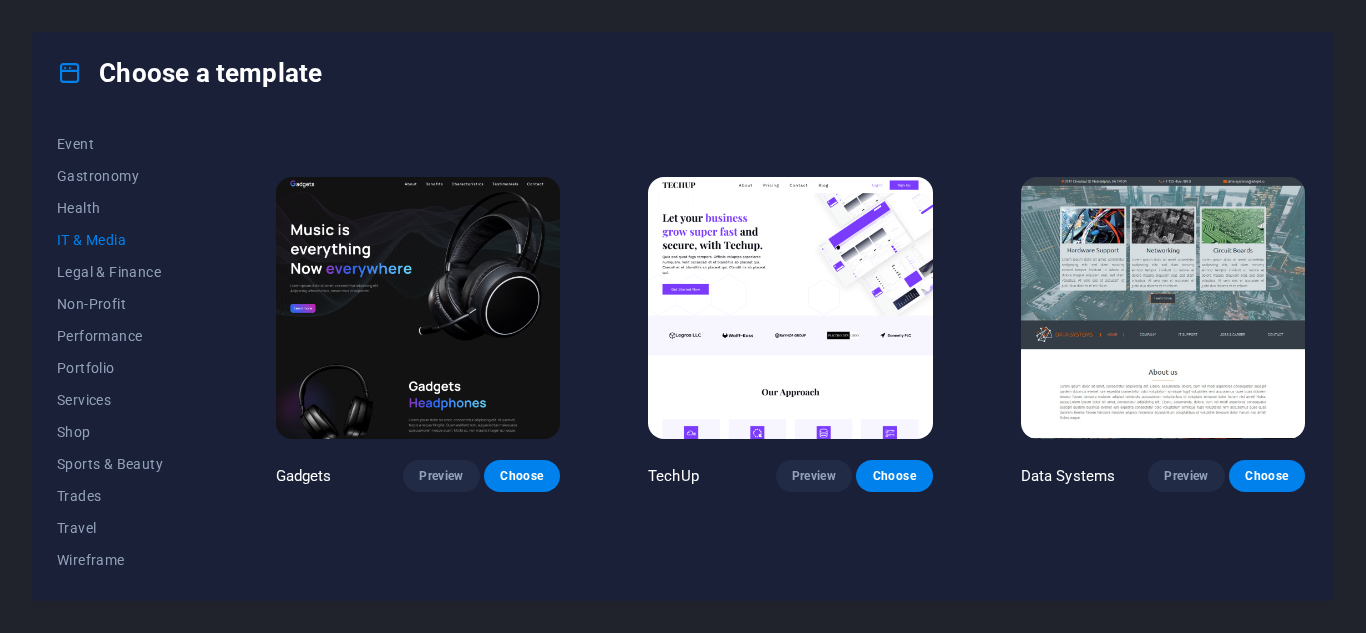 scroll, scrollTop: 354, scrollLeft: 0, axis: vertical 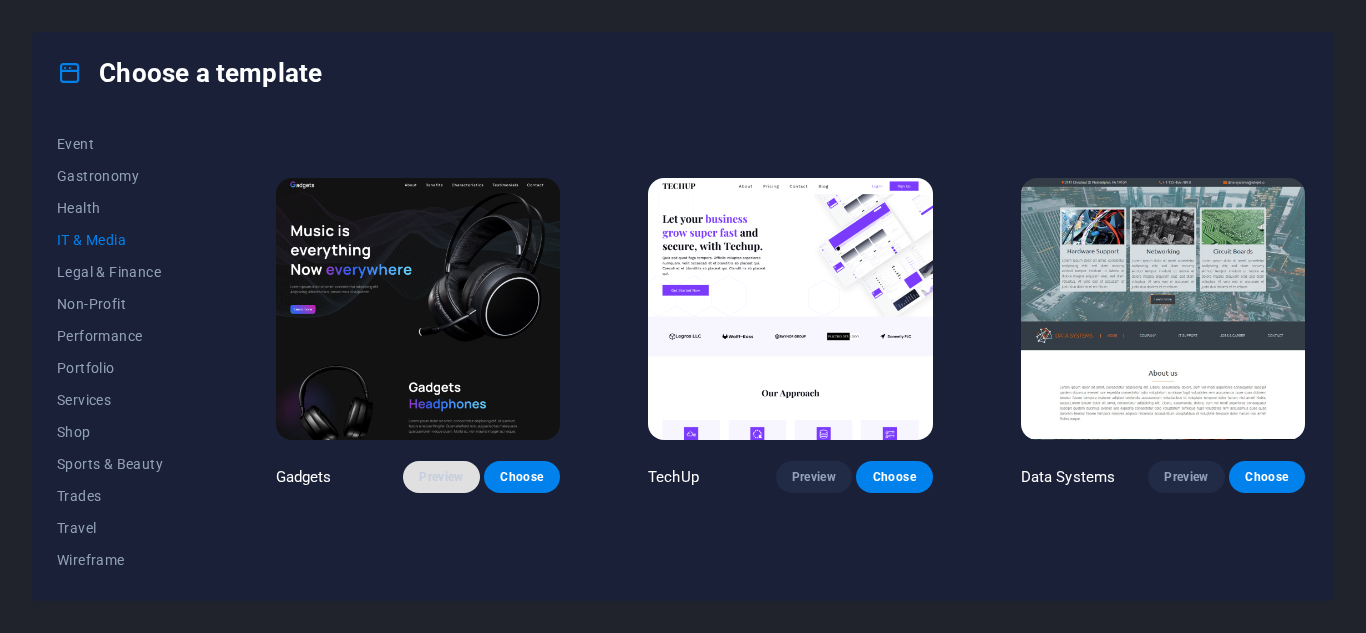 click on "Preview" at bounding box center [441, 477] 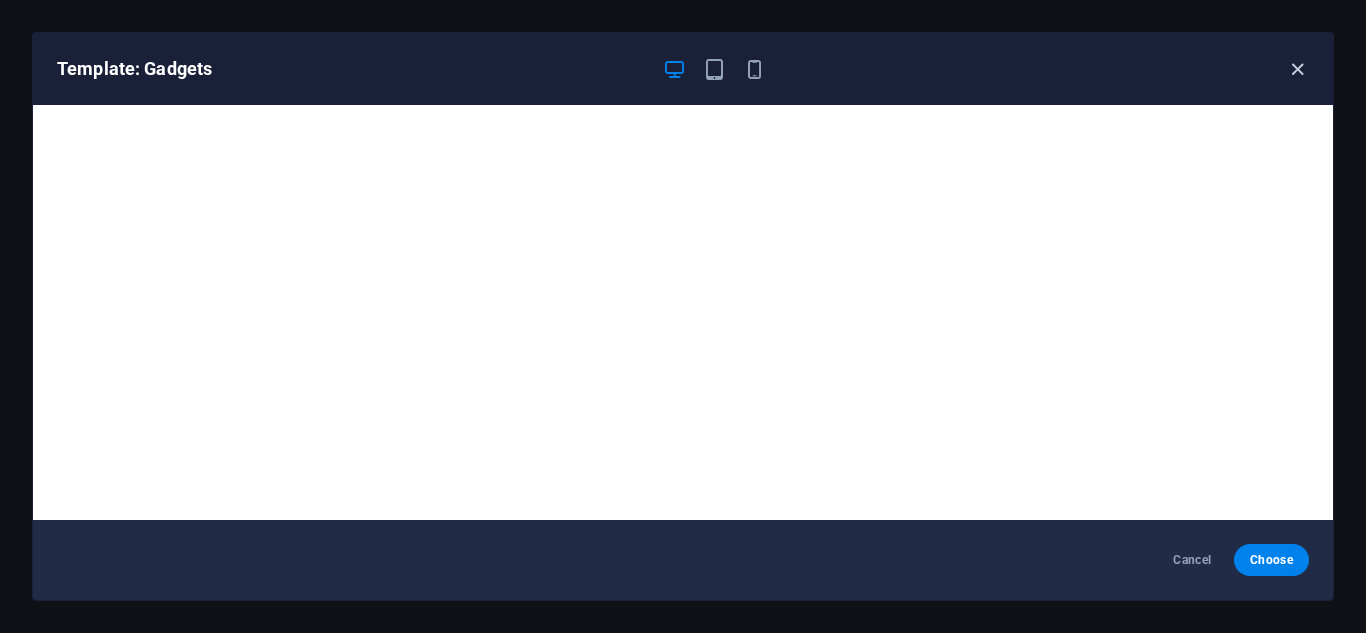 click at bounding box center (1297, 69) 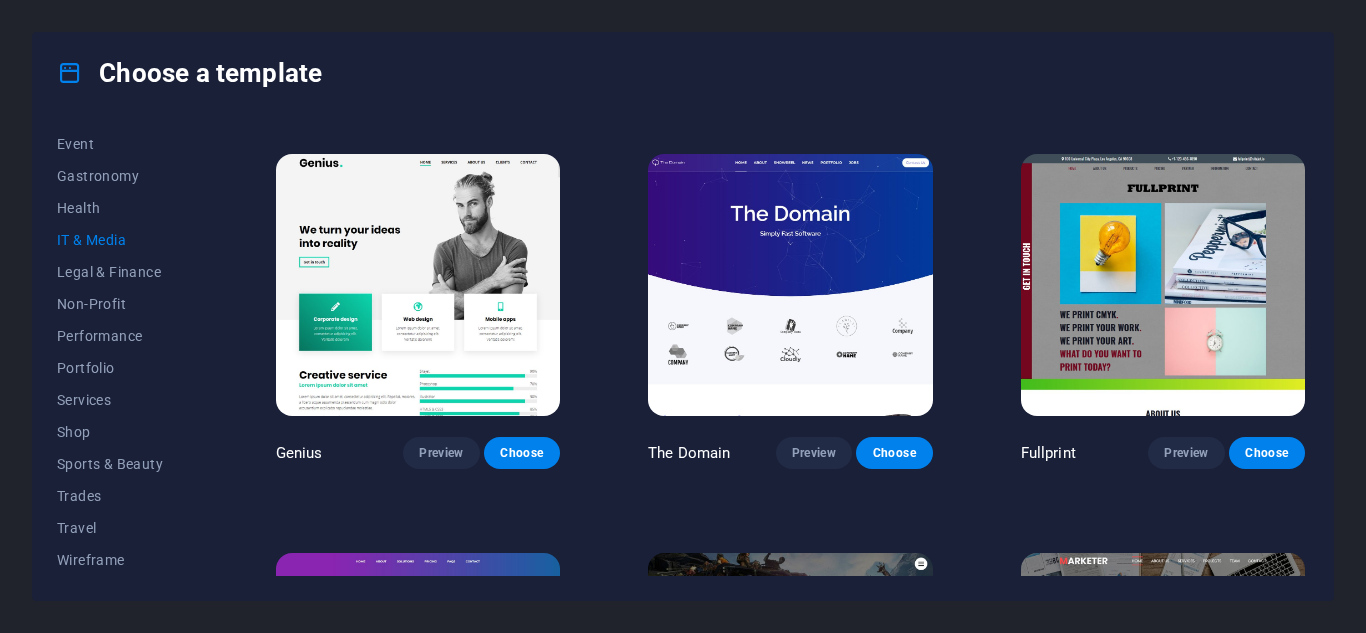scroll, scrollTop: 814, scrollLeft: 0, axis: vertical 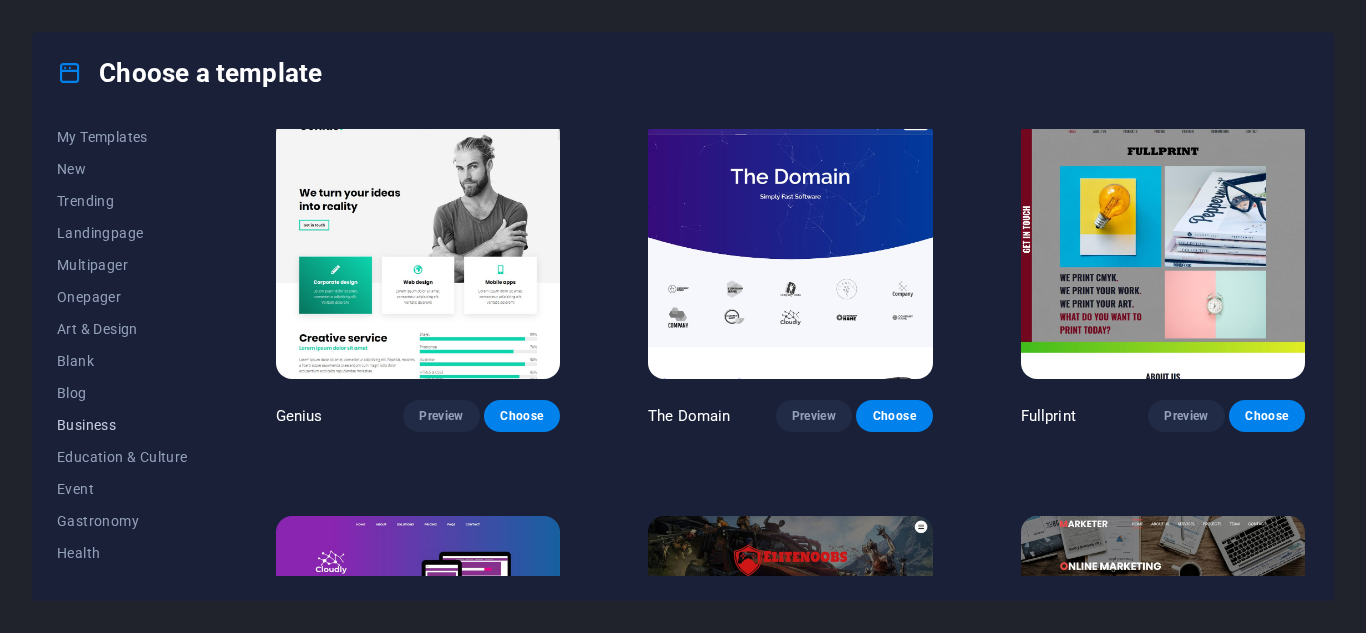 click on "Business" at bounding box center [122, 425] 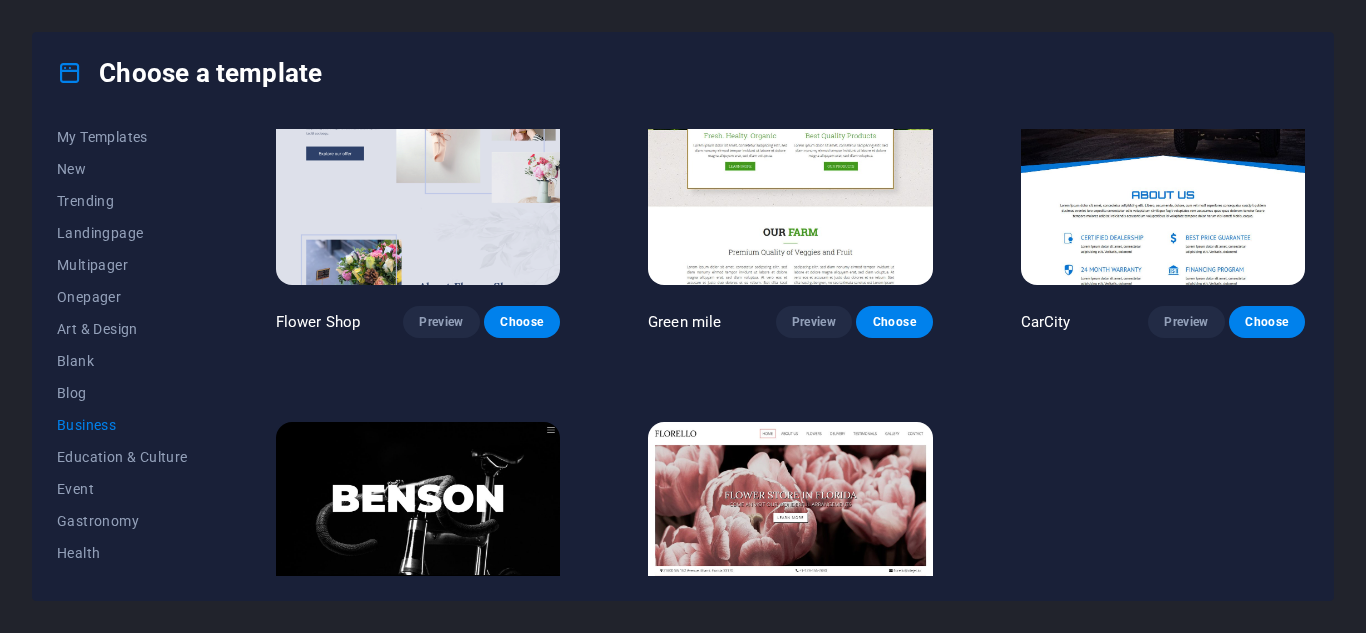 scroll, scrollTop: 663, scrollLeft: 0, axis: vertical 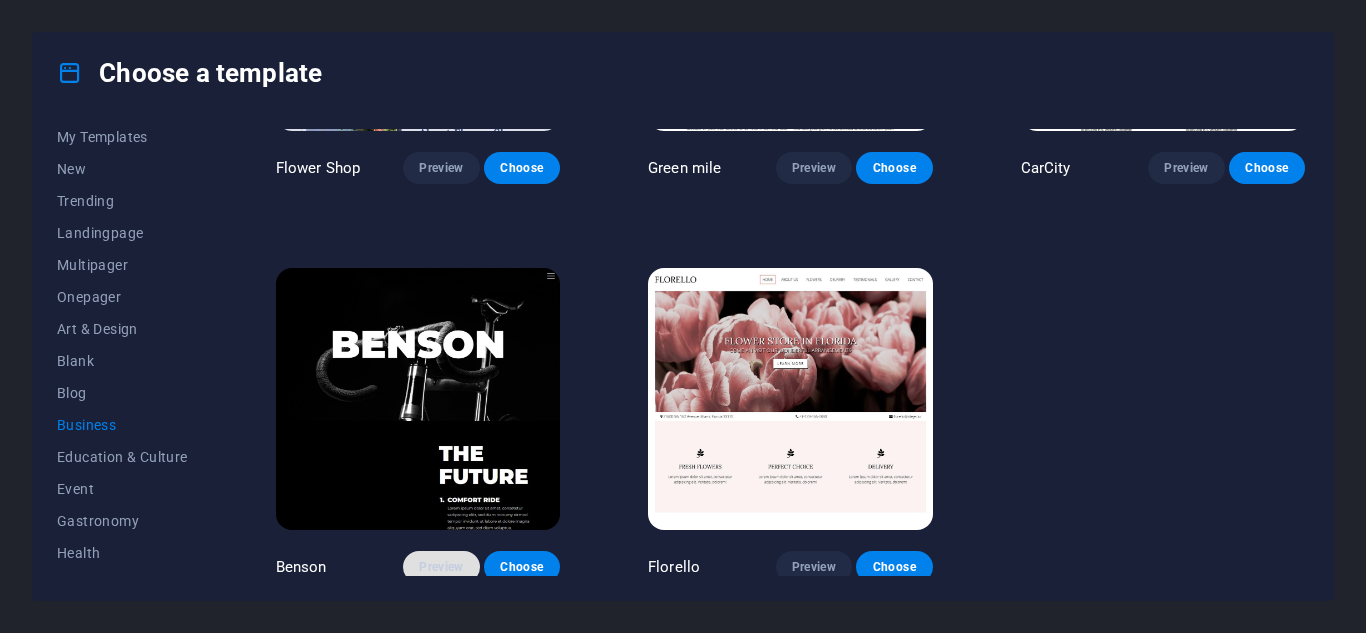 click on "Preview" at bounding box center [441, 567] 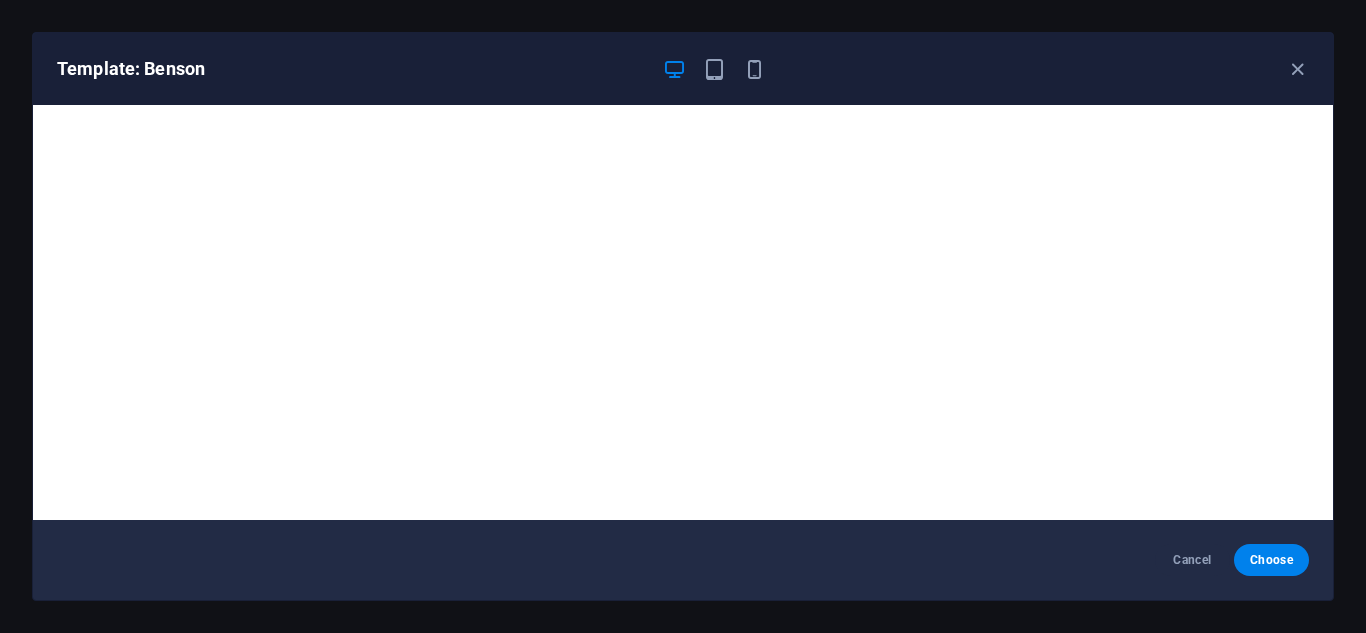 scroll, scrollTop: 5, scrollLeft: 0, axis: vertical 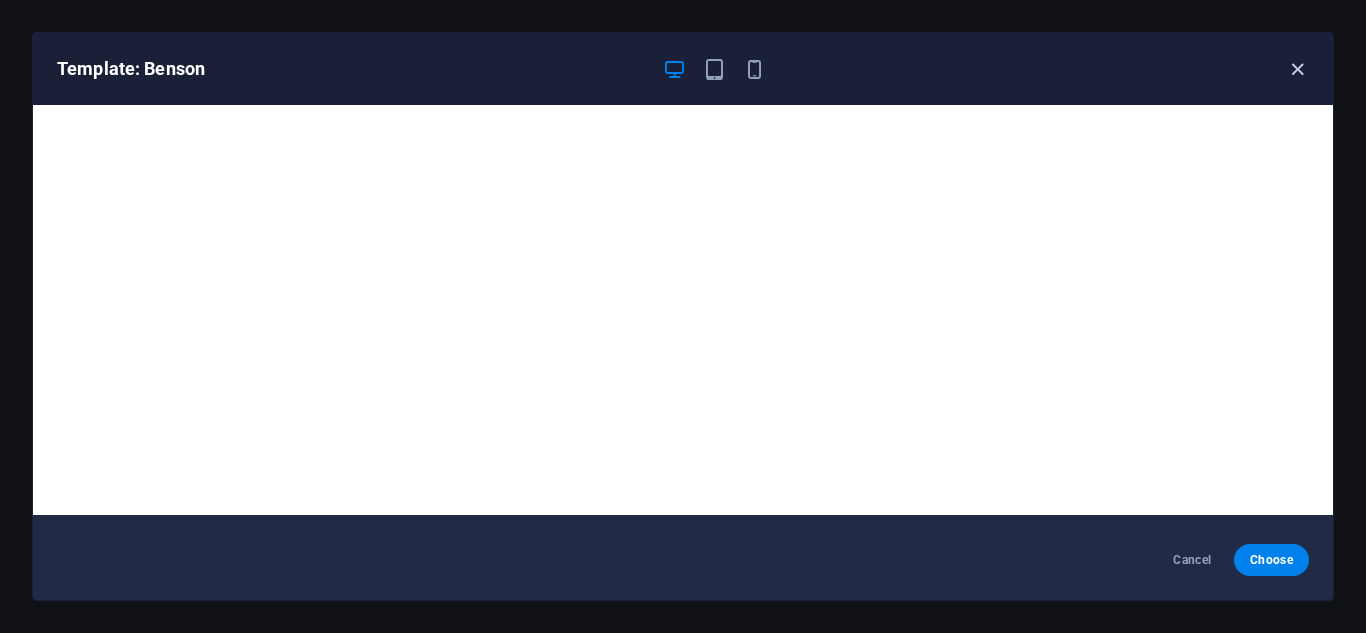 click at bounding box center [1297, 69] 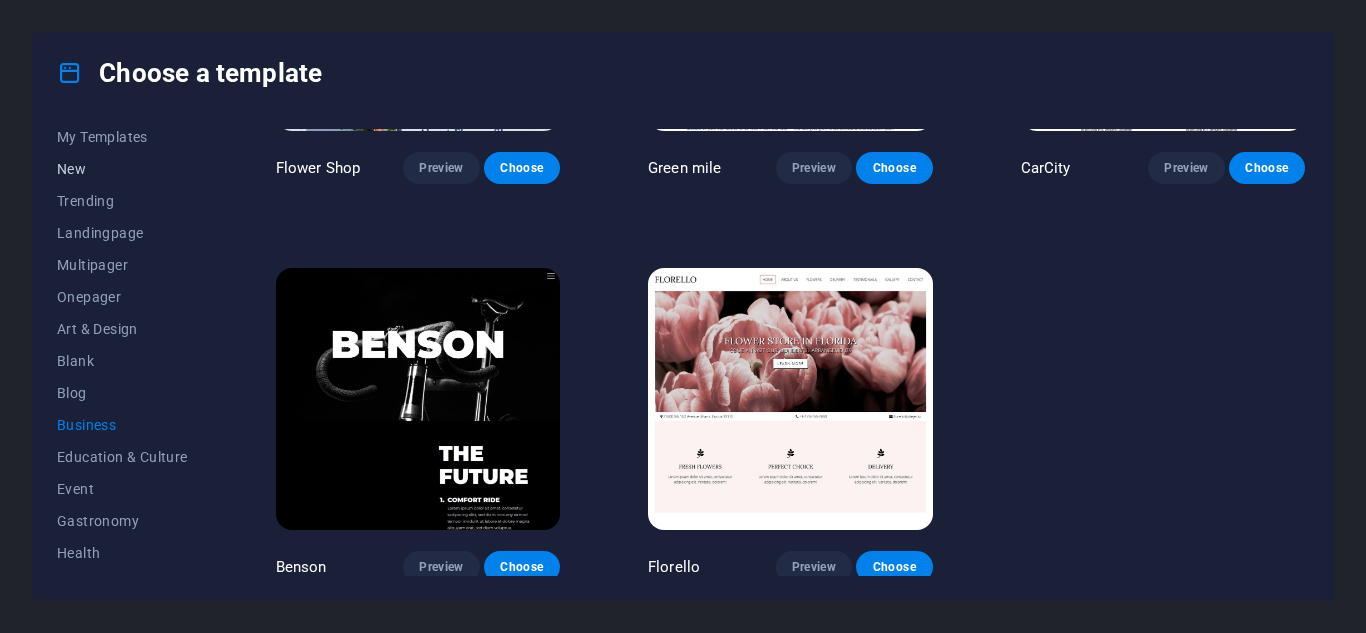 click on "New" at bounding box center (122, 169) 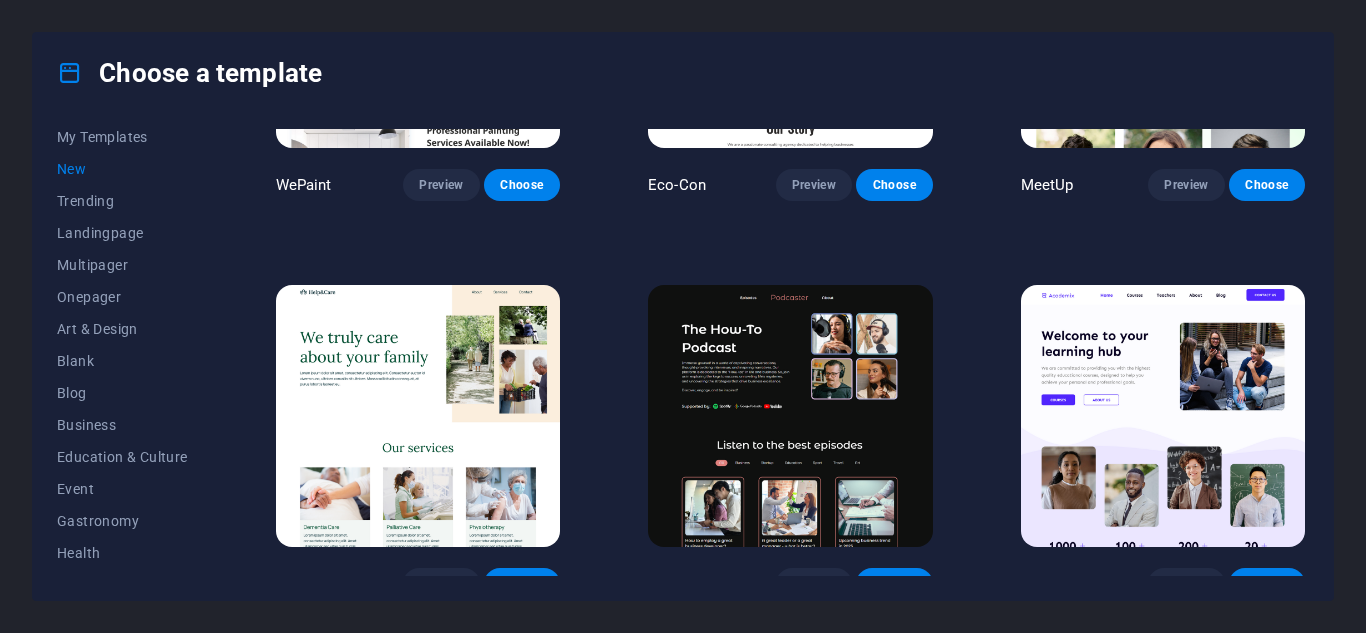 scroll, scrollTop: 1854, scrollLeft: 0, axis: vertical 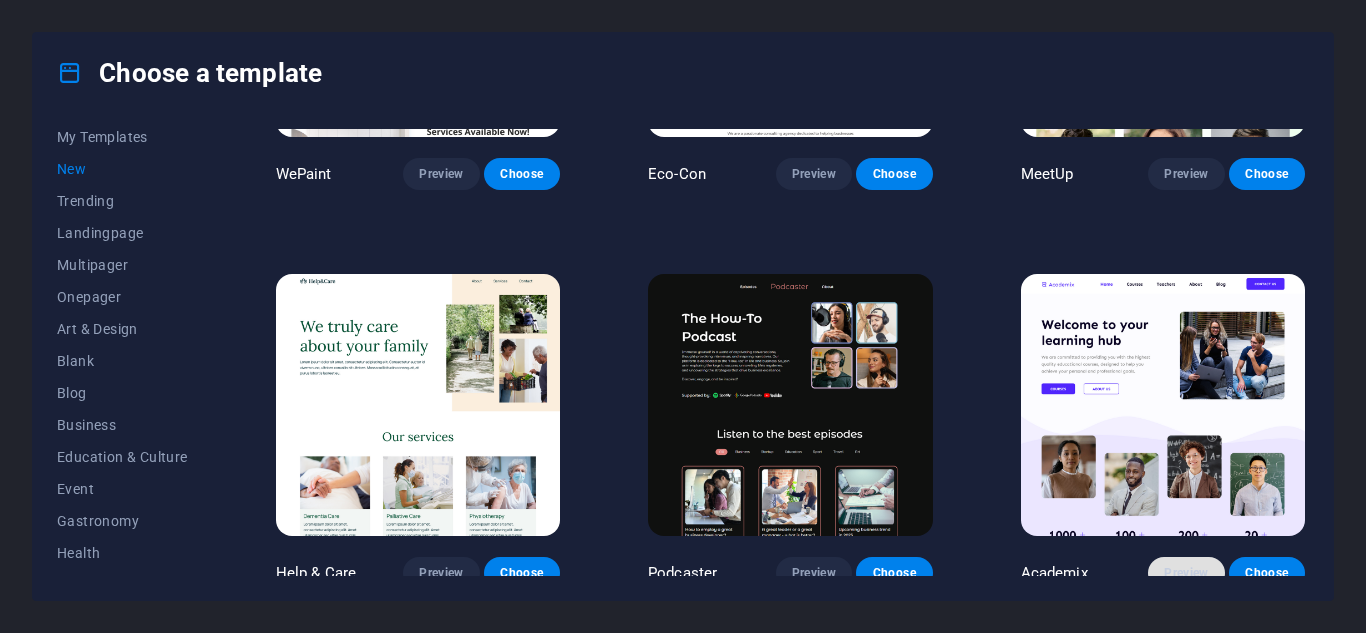 click on "Preview" at bounding box center (1186, 573) 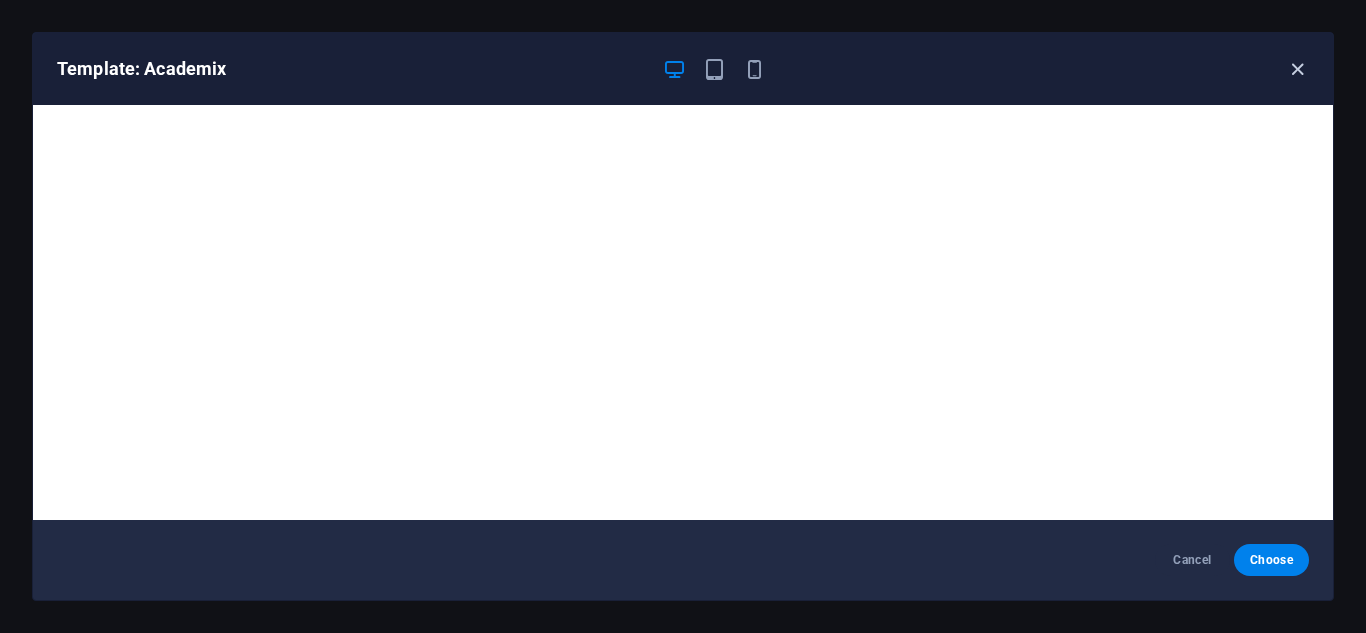 click at bounding box center (1297, 69) 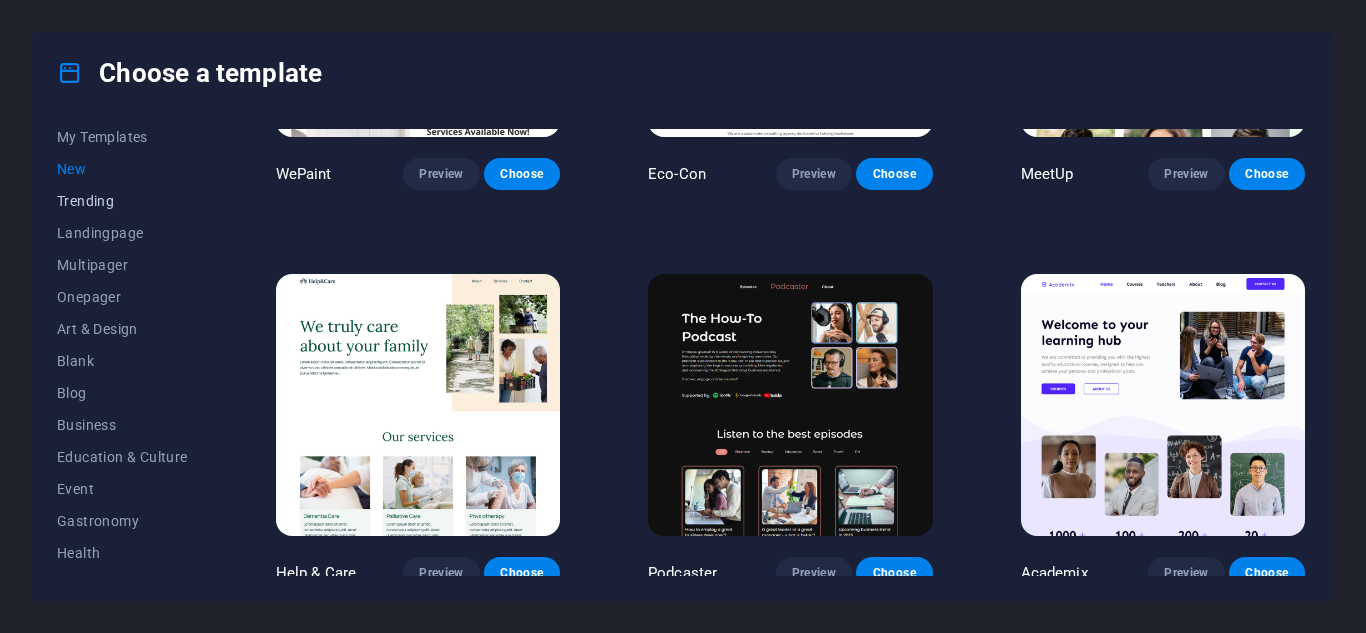 click on "Trending" at bounding box center [122, 201] 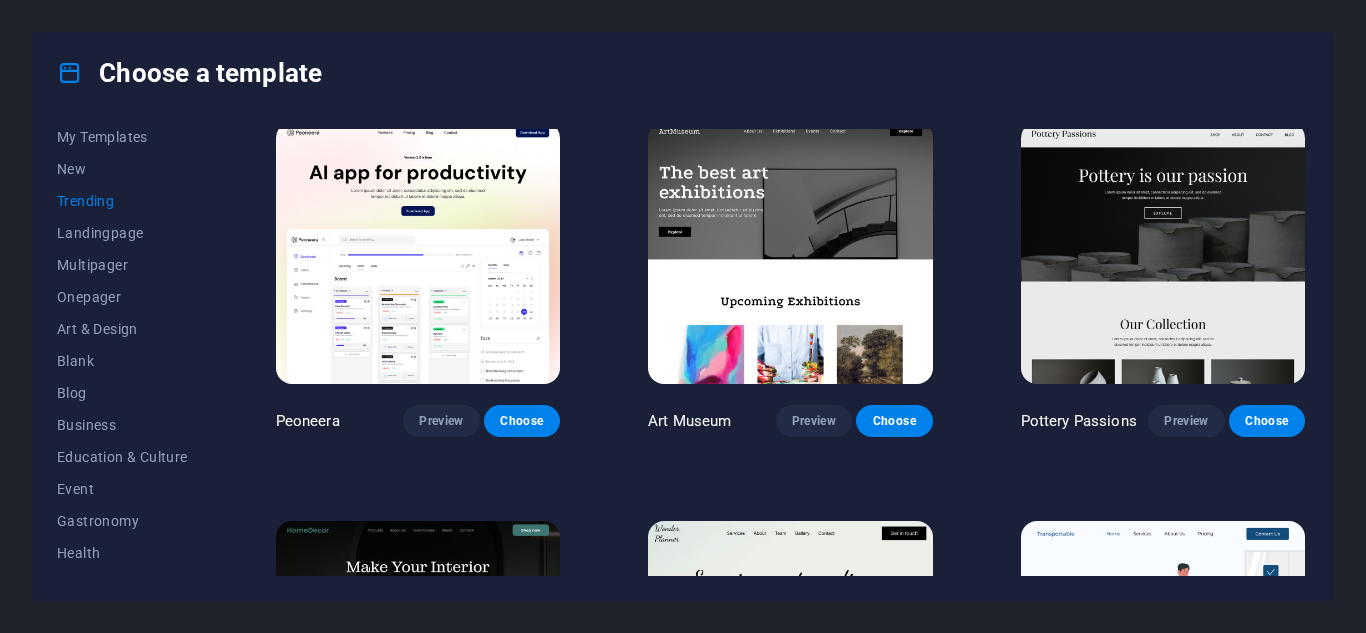 scroll, scrollTop: 0, scrollLeft: 0, axis: both 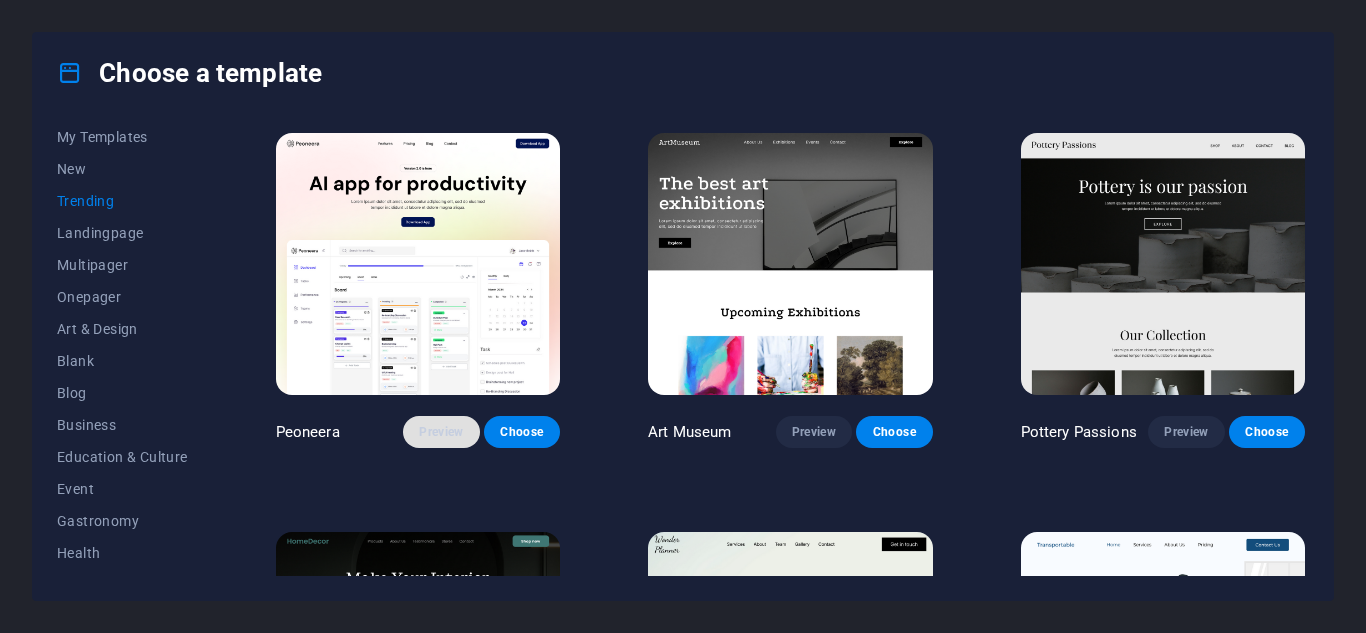 click on "Preview" at bounding box center (441, 432) 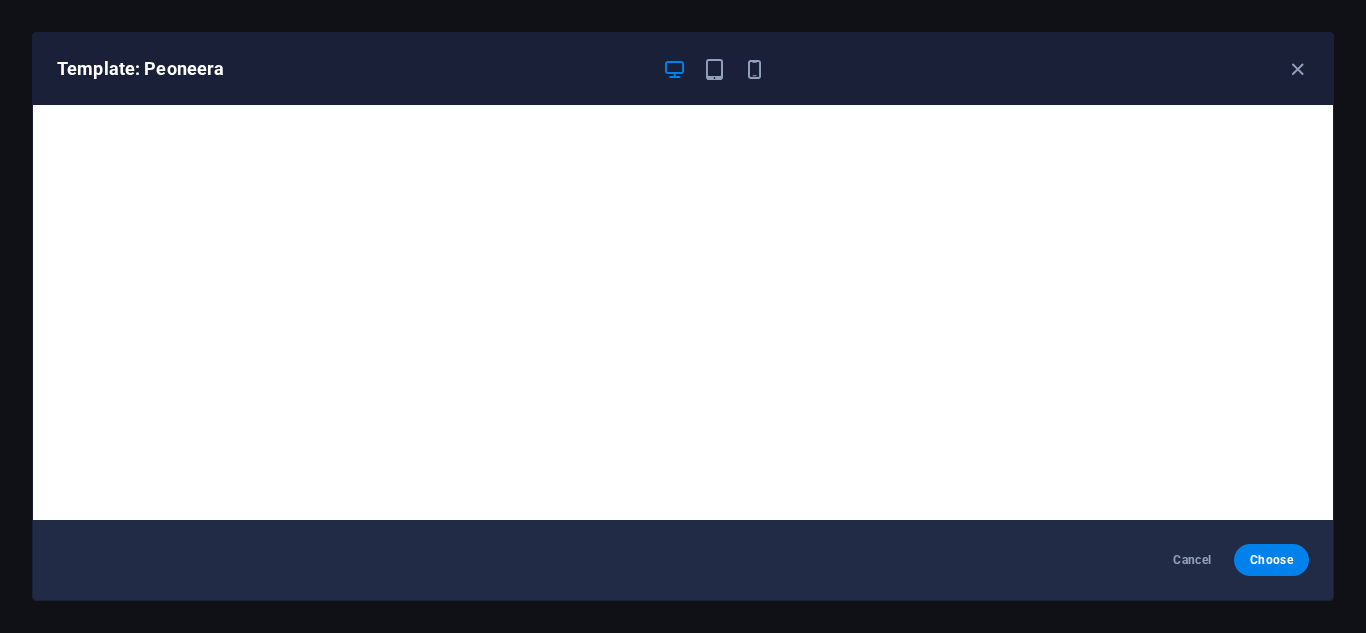 scroll, scrollTop: 5, scrollLeft: 0, axis: vertical 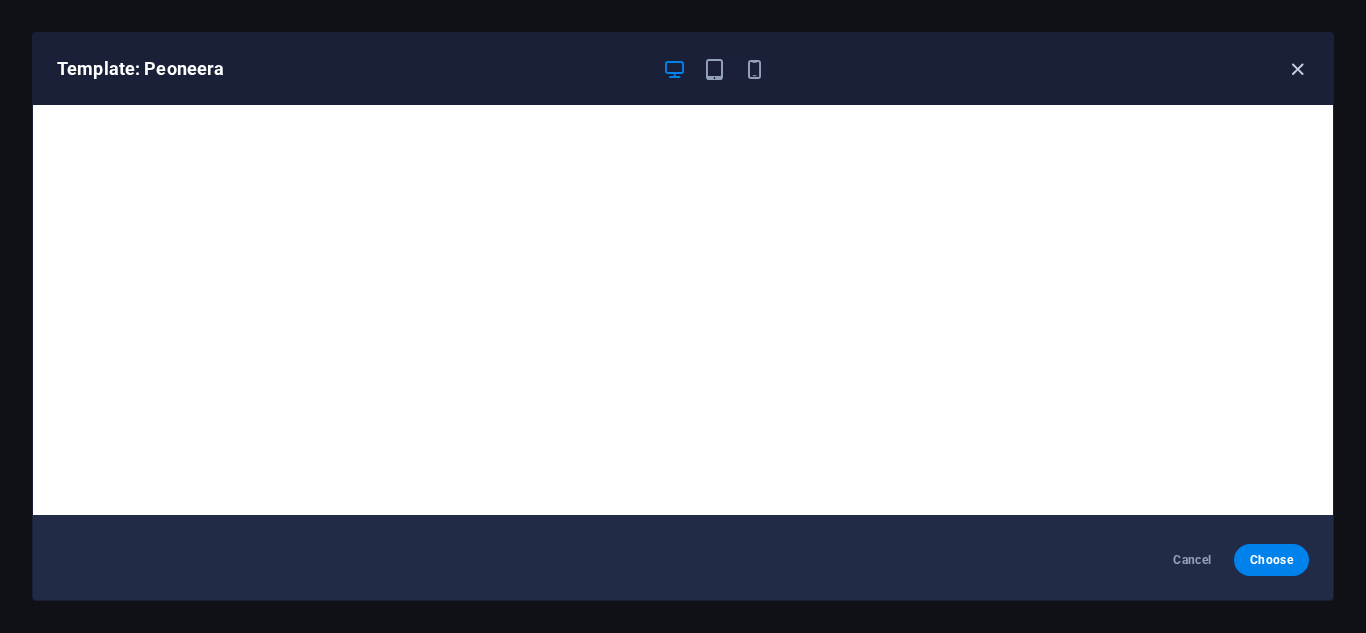 click at bounding box center (1297, 69) 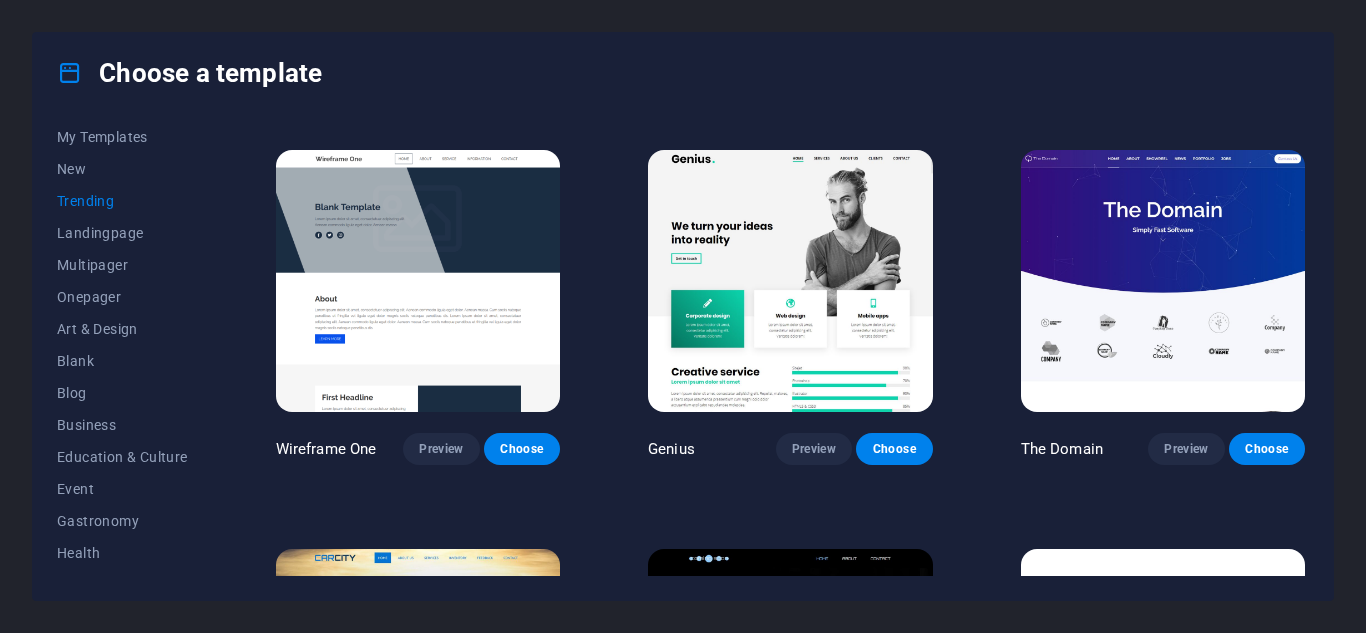 scroll, scrollTop: 1580, scrollLeft: 0, axis: vertical 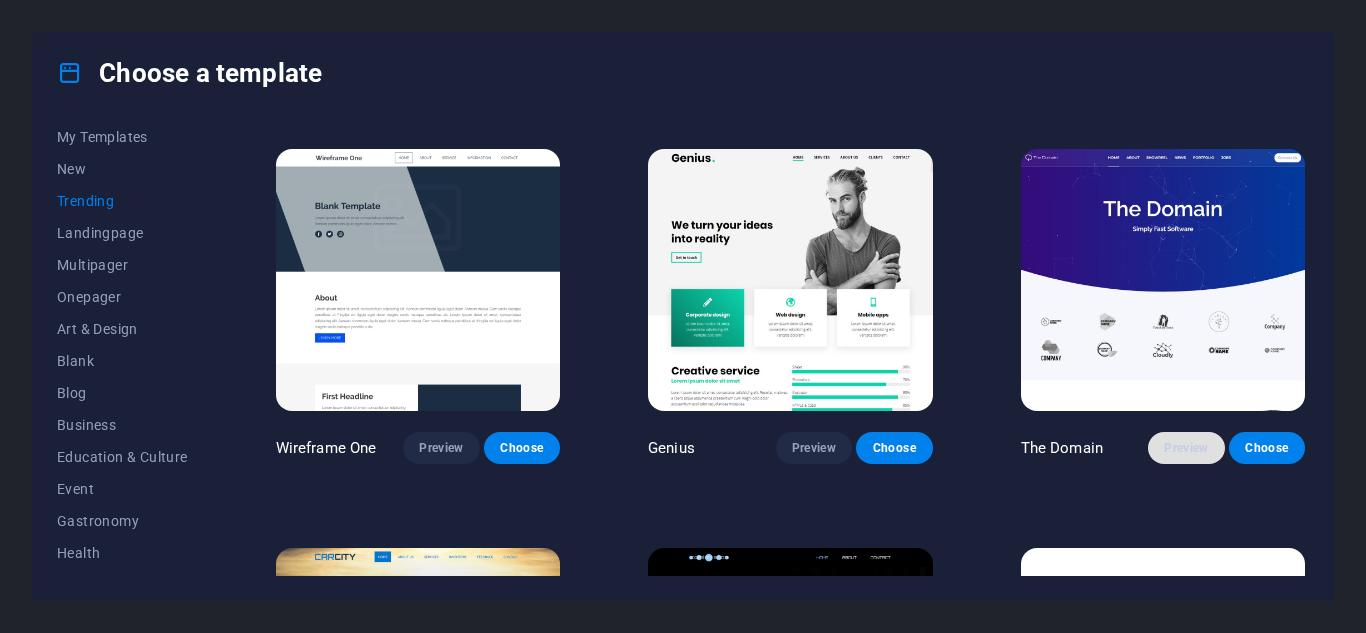 click on "Preview" at bounding box center (1186, 448) 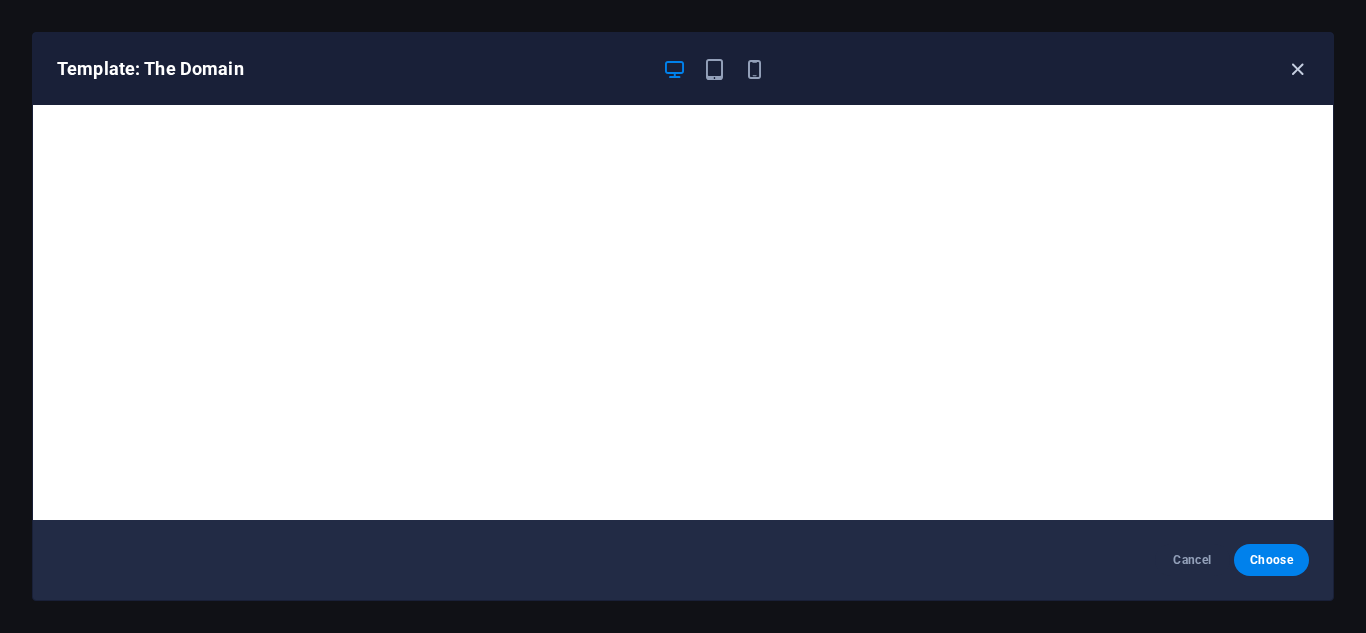 click at bounding box center (1297, 69) 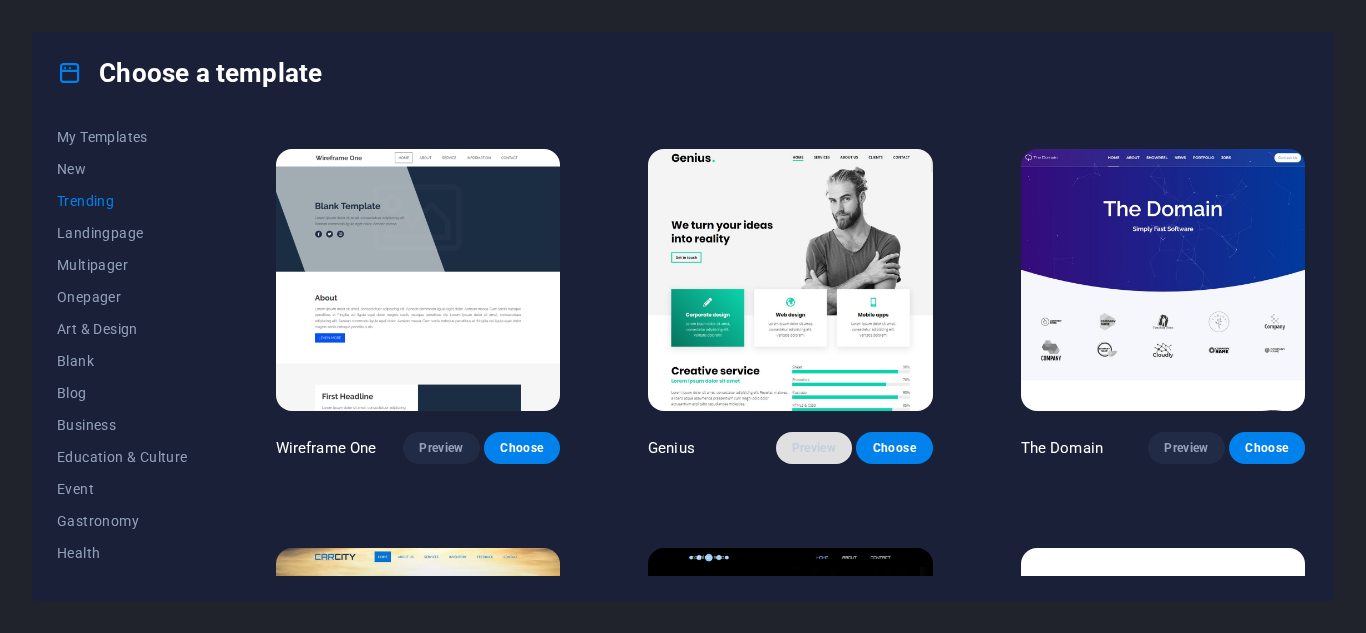 click on "Preview" at bounding box center [814, 448] 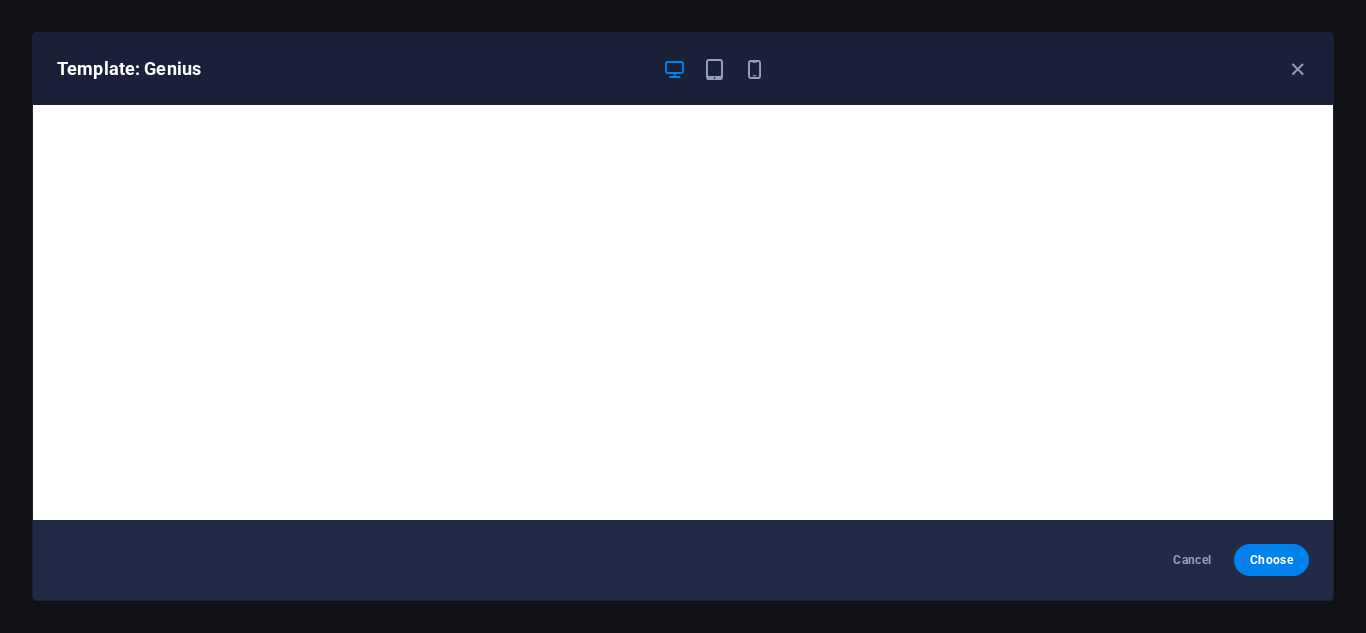 scroll, scrollTop: 5, scrollLeft: 0, axis: vertical 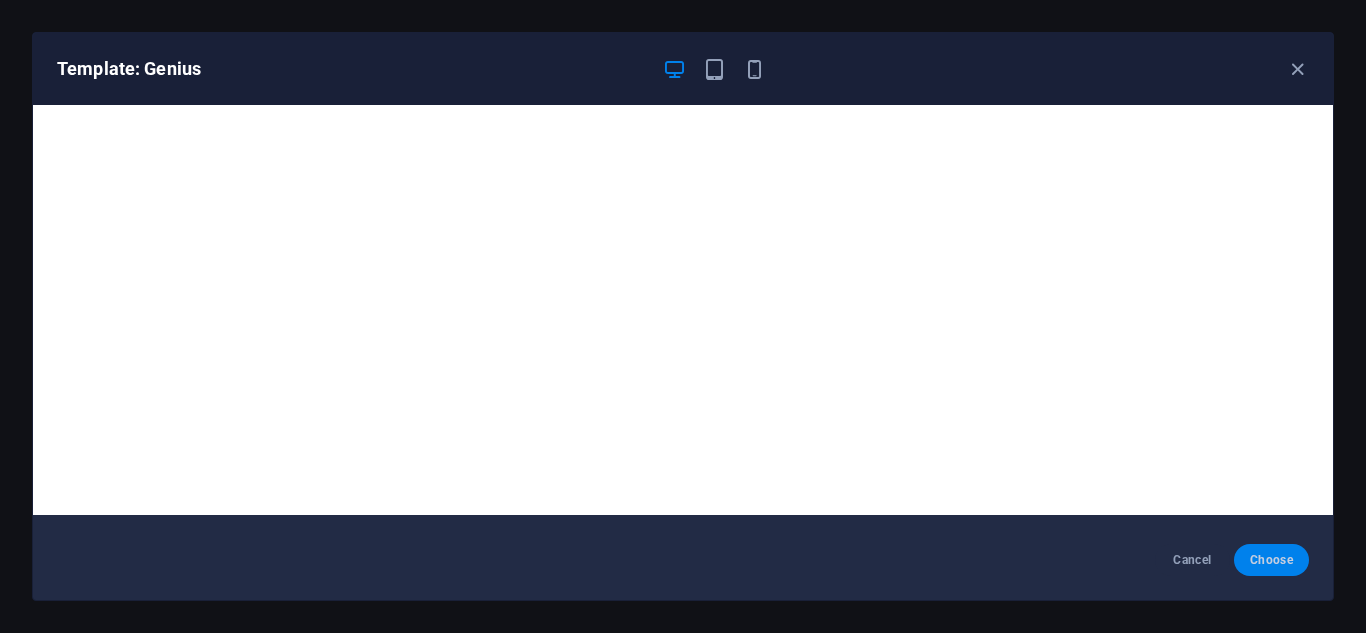 click on "Choose" at bounding box center [1271, 560] 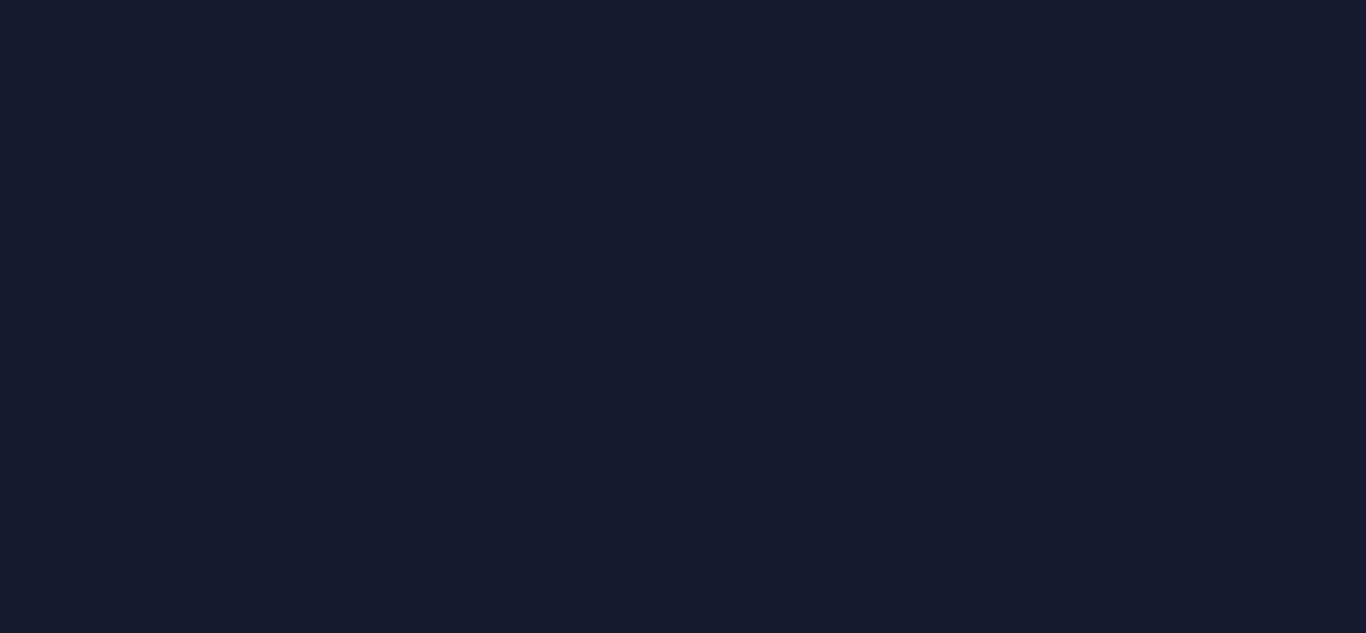 scroll, scrollTop: 0, scrollLeft: 0, axis: both 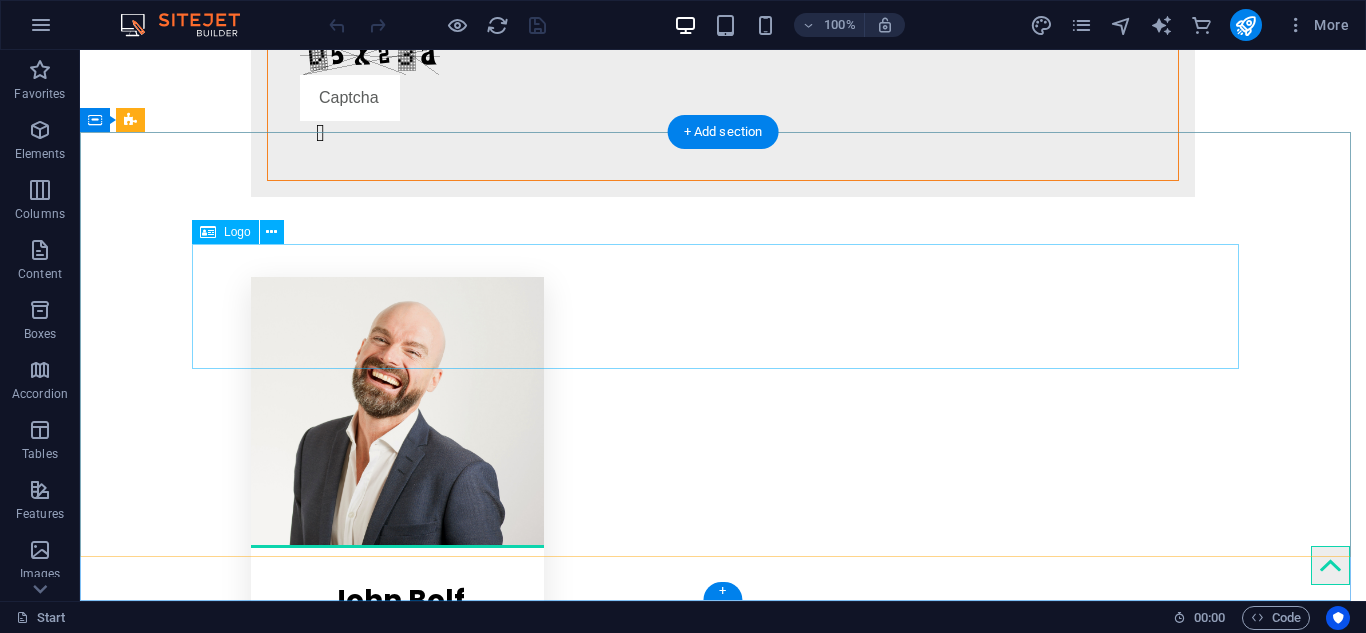 click at bounding box center (723, 5054) 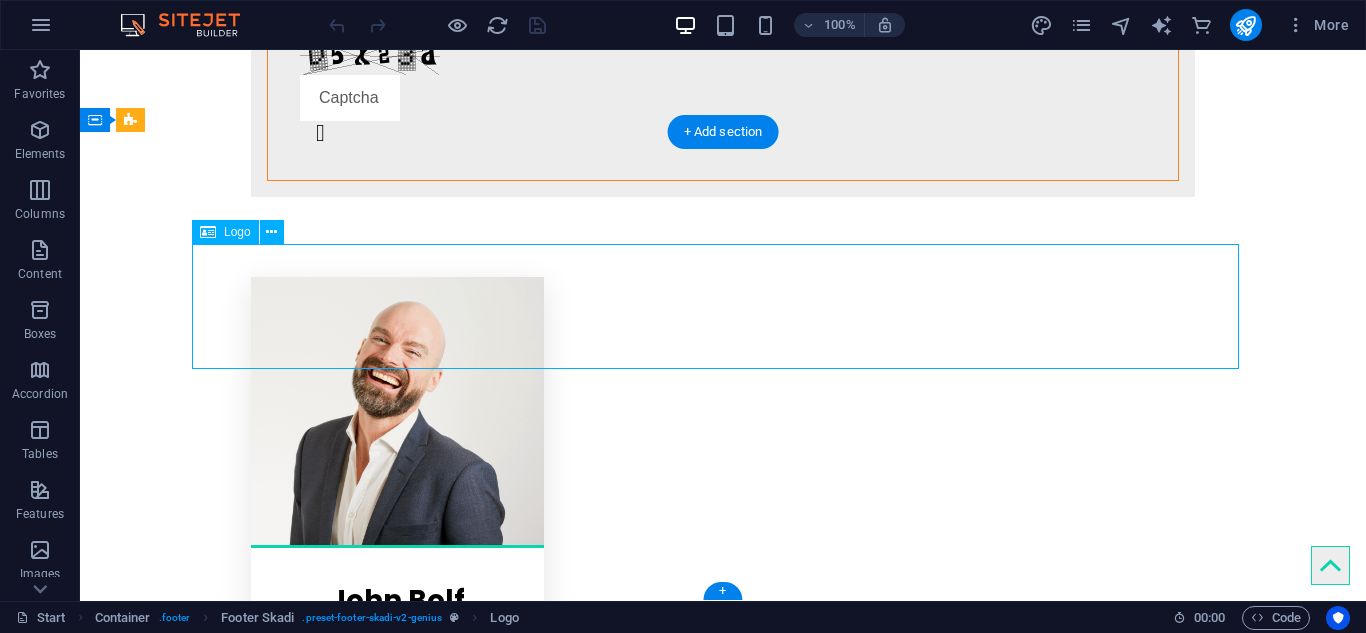 click at bounding box center (723, 5054) 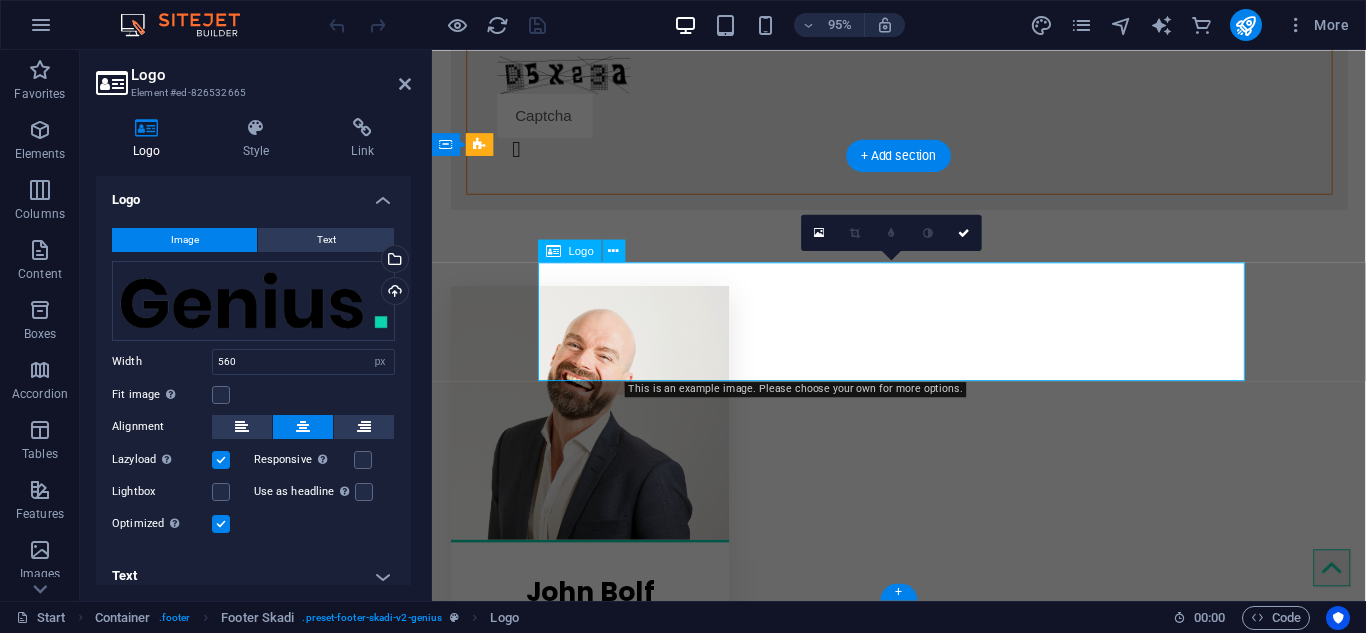 scroll, scrollTop: 4164, scrollLeft: 0, axis: vertical 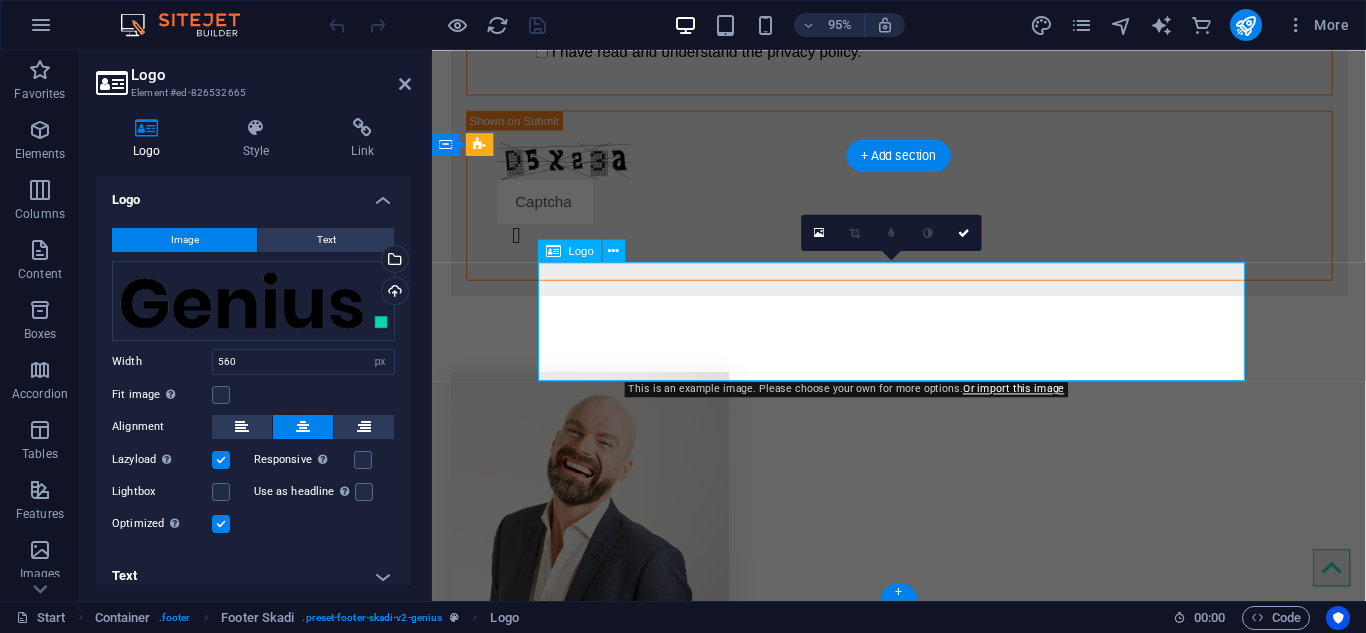 click at bounding box center (923, 5105) 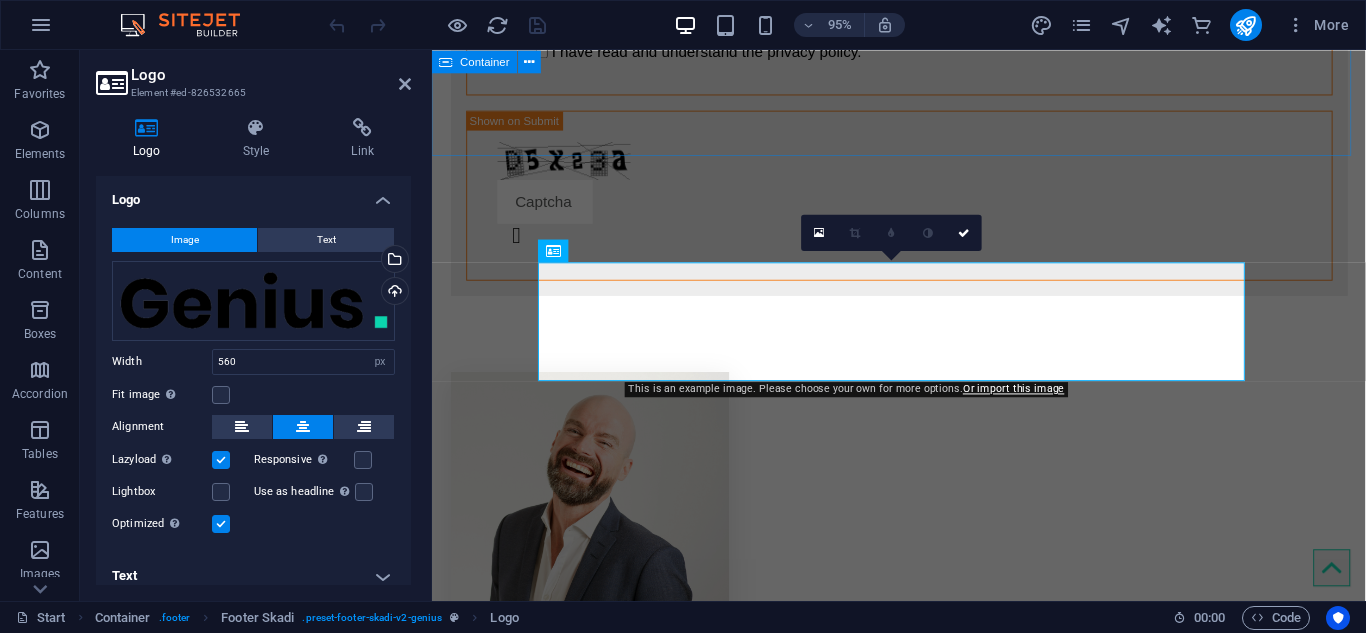click on "Our clients Lorem ipsum dolor sit amet" at bounding box center (923, 4300) 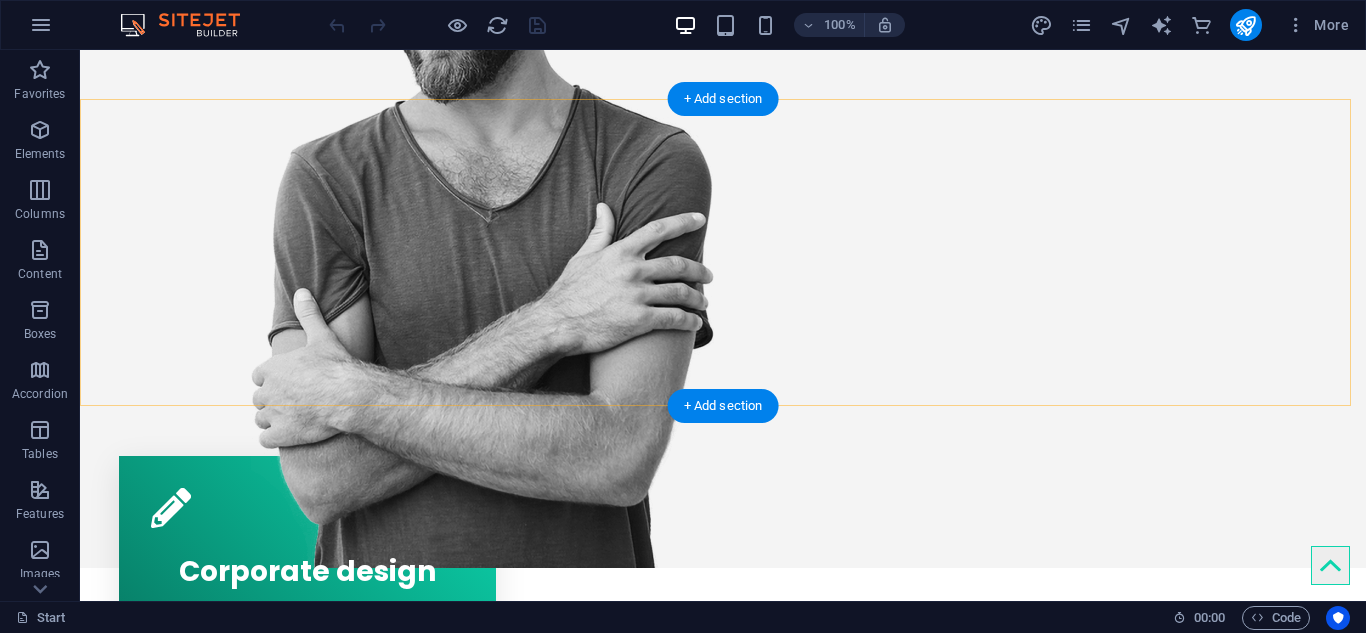 scroll, scrollTop: 617, scrollLeft: 0, axis: vertical 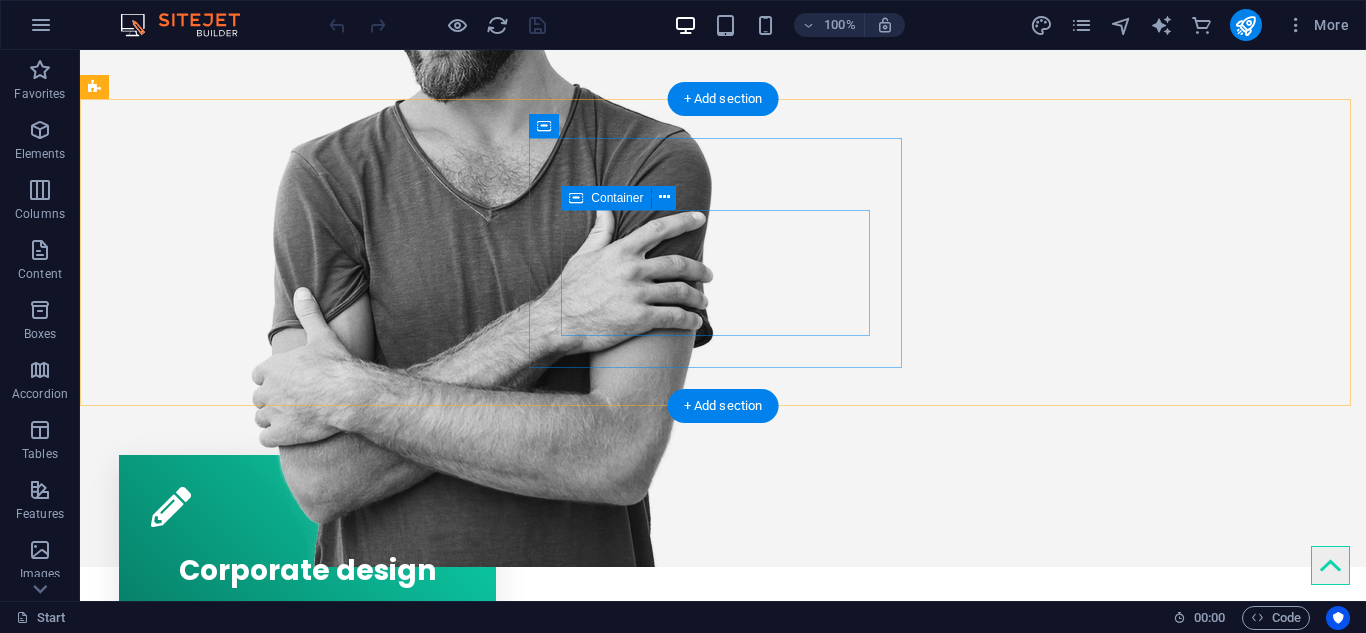 click on "Webdesign Lorem ipsum dolor sit amet, consectetur adipisicing elit. Veritatis dolorem!" at bounding box center (307, 843) 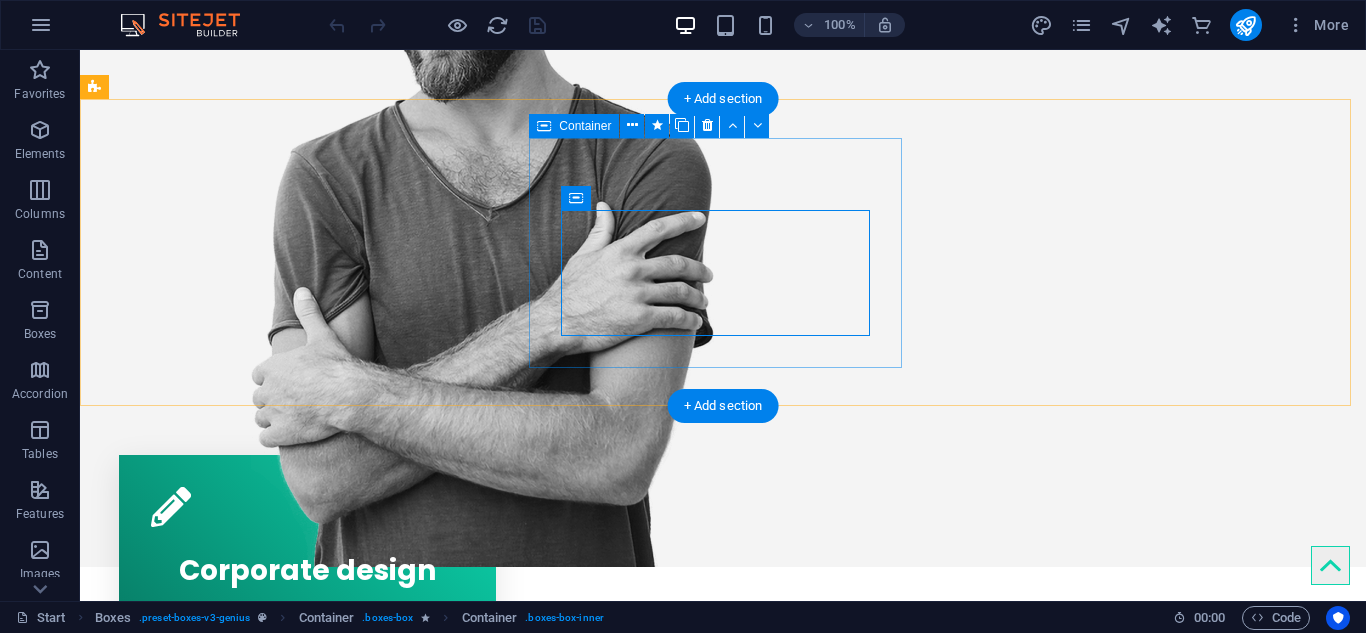 click on "Webdesign Lorem ipsum dolor sit amet, consectetur adipisicing elit. Veritatis dolorem!" at bounding box center [307, 819] 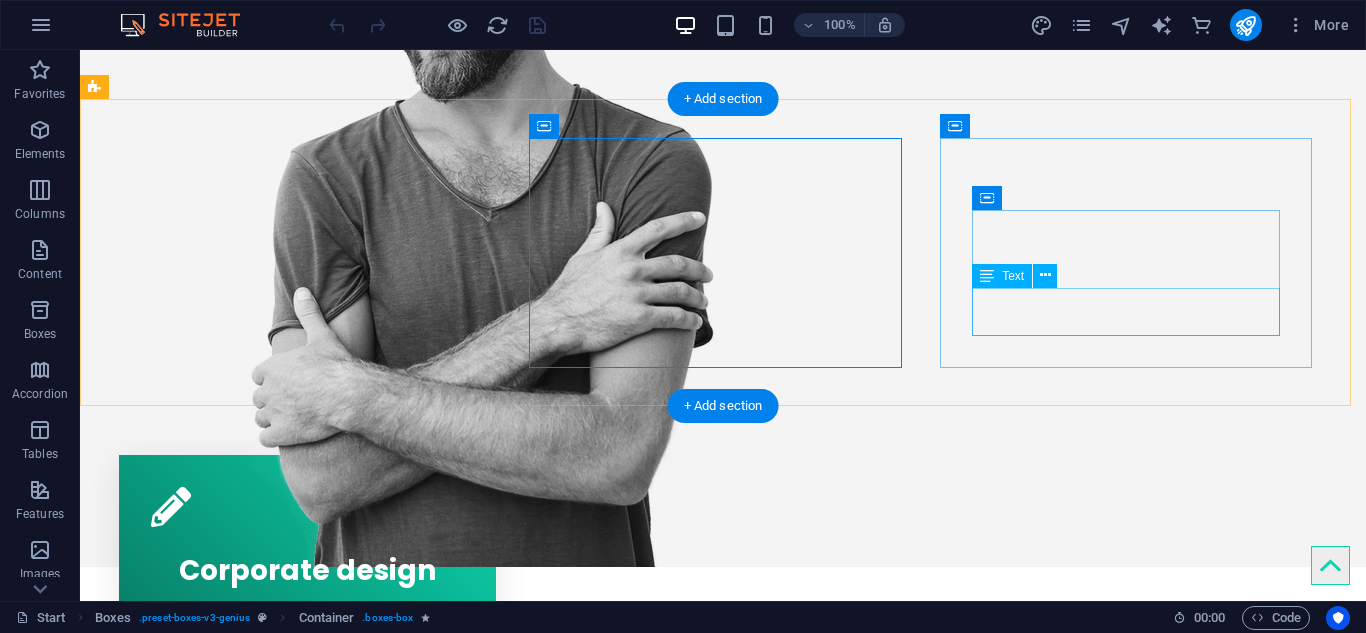 click on "Lorem ipsum dolor sit amet, consectetur adipisicing elit. Veritatis dolorem!" at bounding box center (307, 1128) 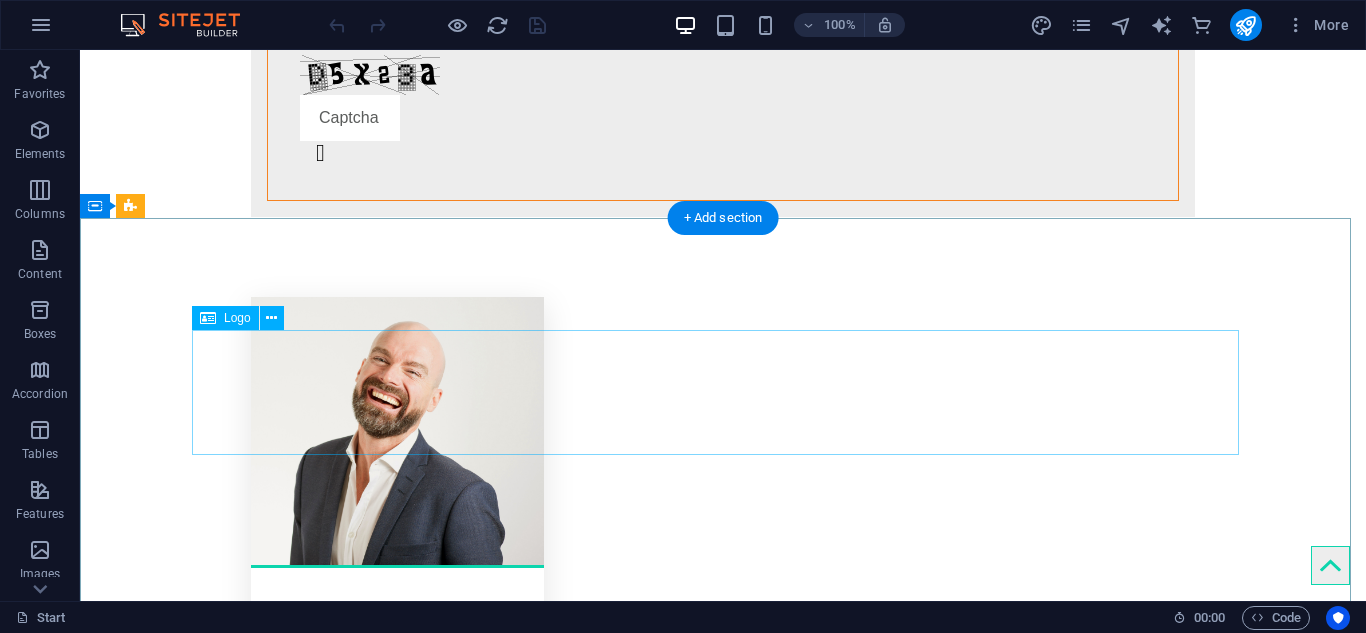 scroll, scrollTop: 4254, scrollLeft: 0, axis: vertical 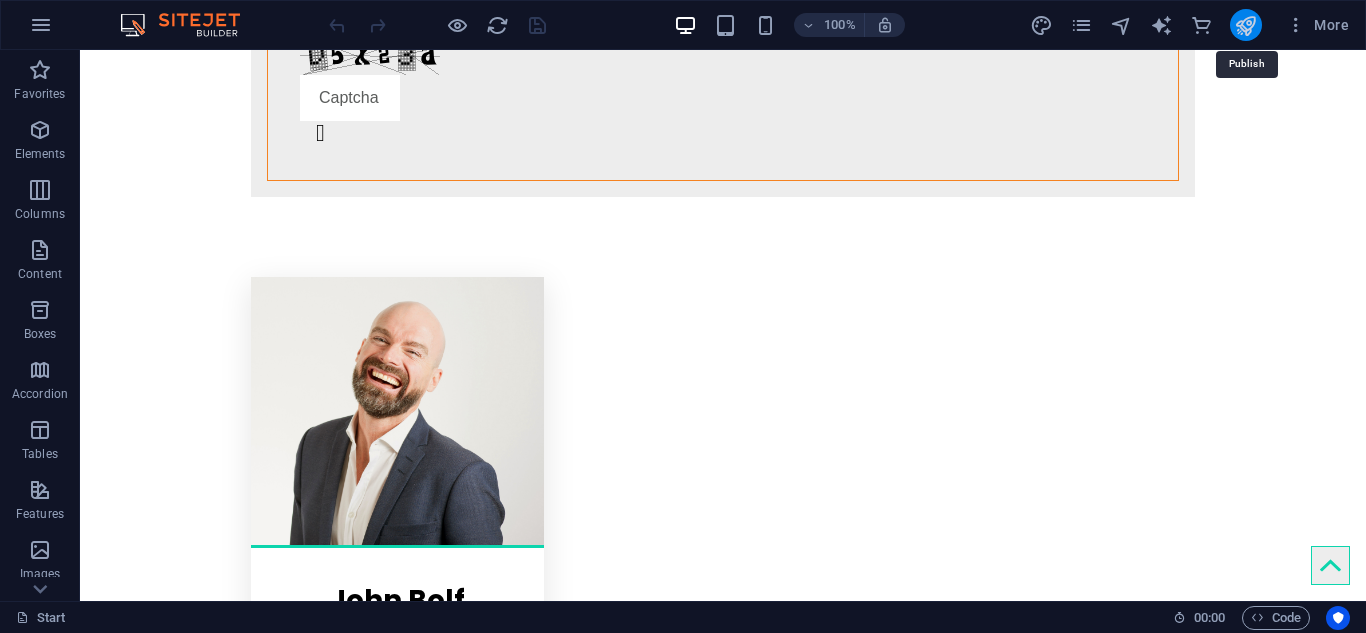 click at bounding box center [1245, 25] 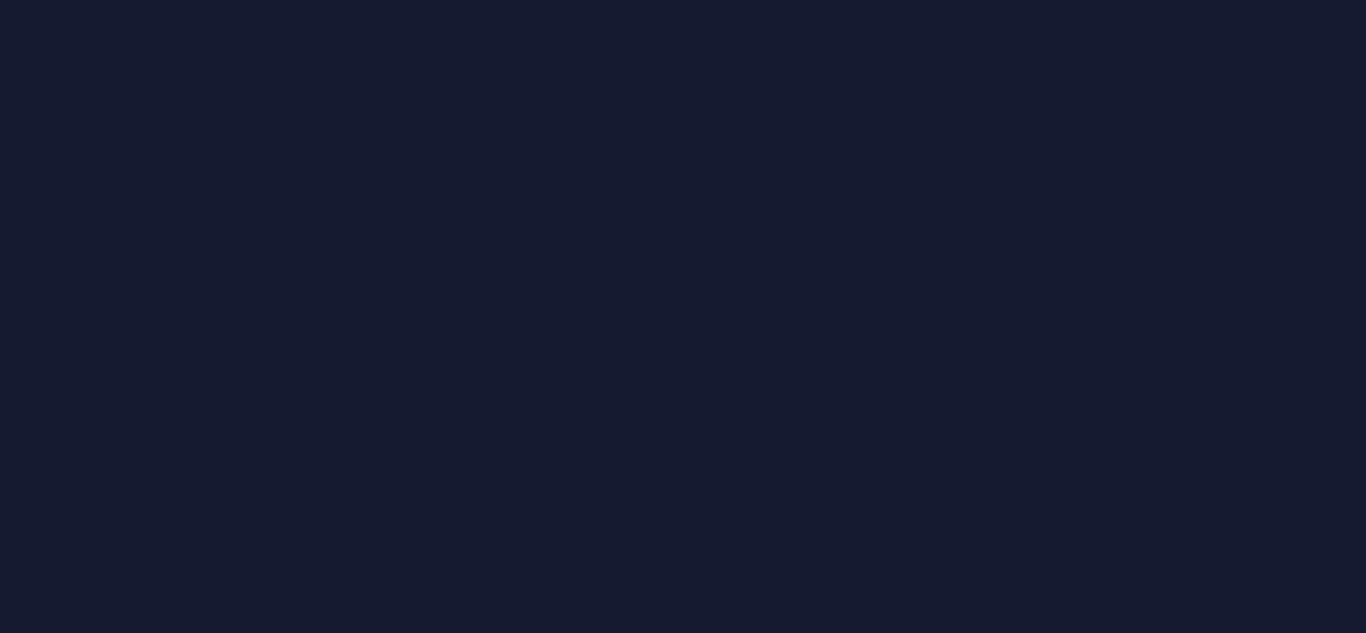 scroll, scrollTop: 0, scrollLeft: 0, axis: both 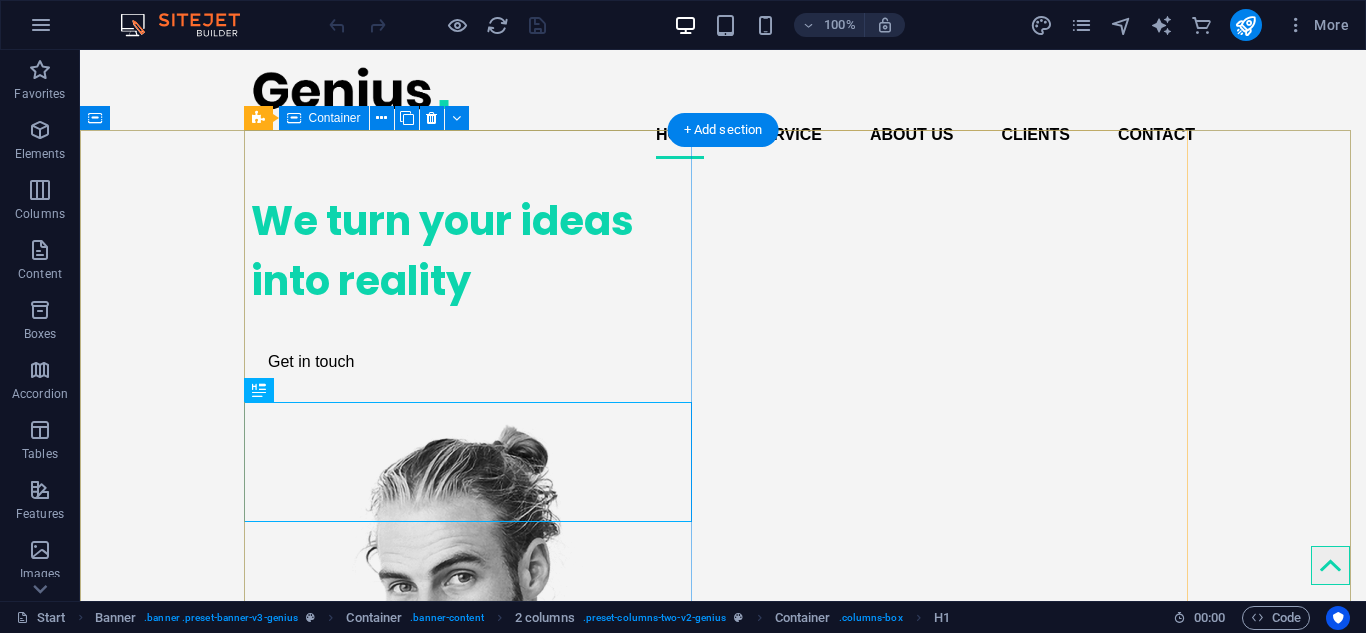 click on "We turn your ideas into reality  Get in touch" at bounding box center [475, 287] 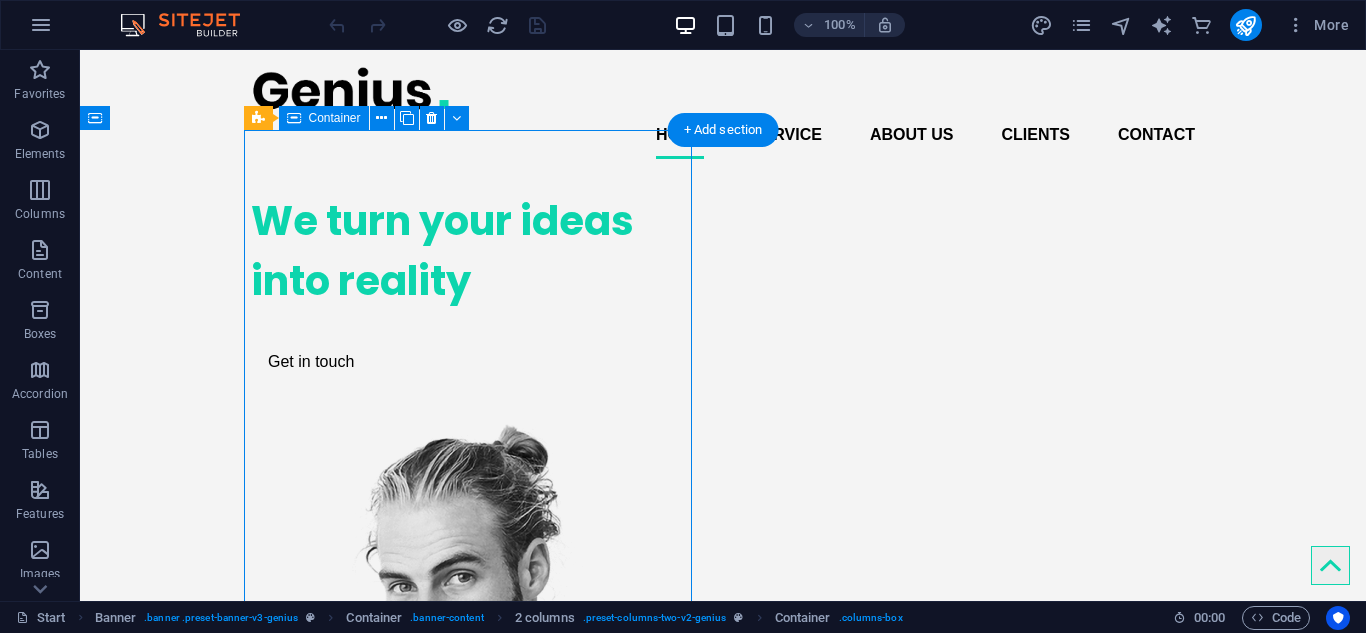 click on "We turn your ideas into reality  Get in touch" at bounding box center [475, 287] 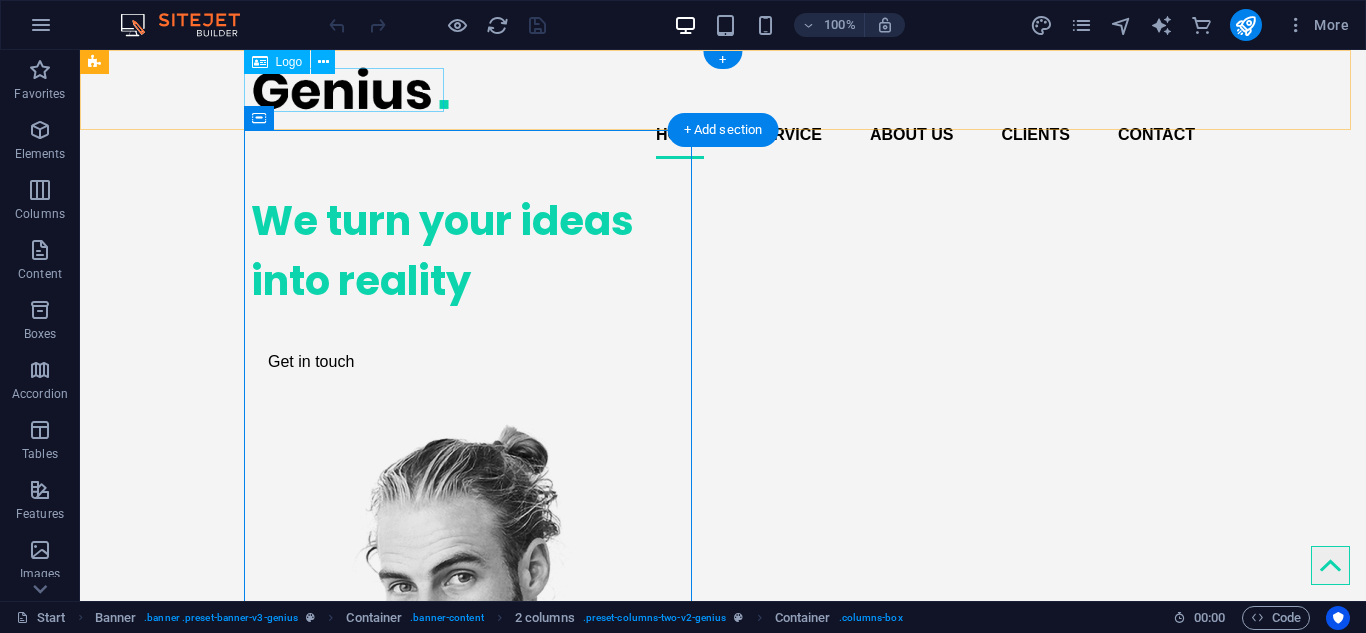 click at bounding box center (723, 88) 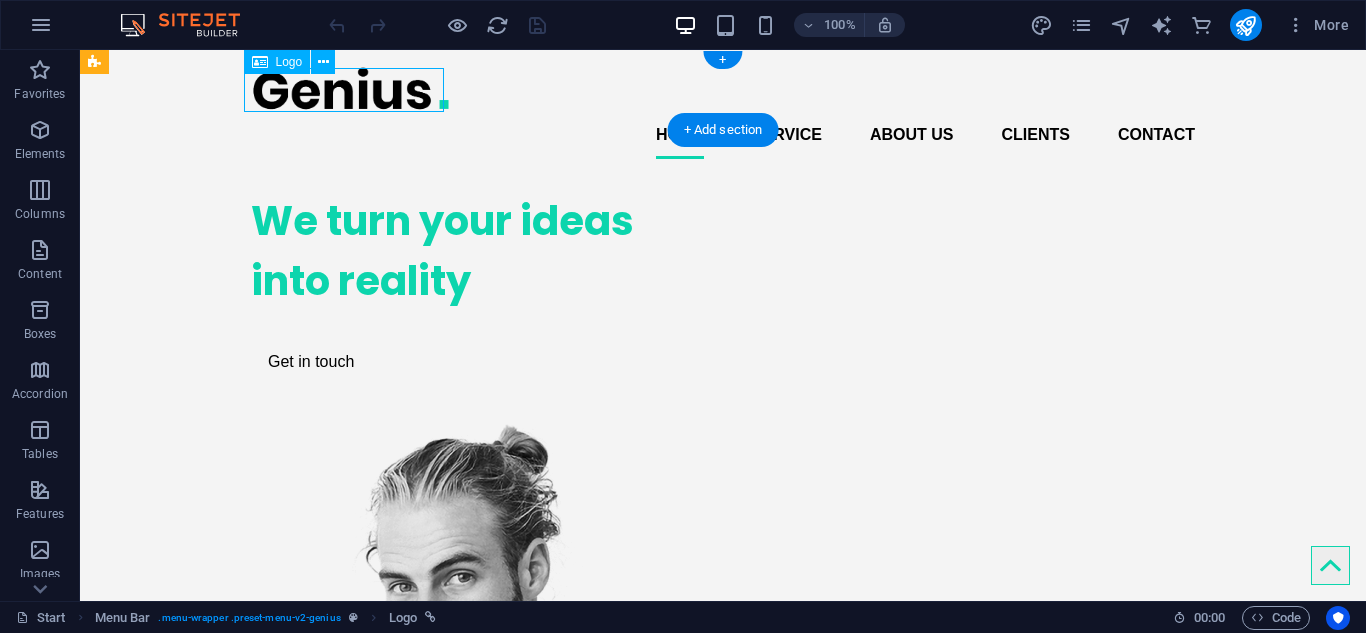 click at bounding box center [723, 88] 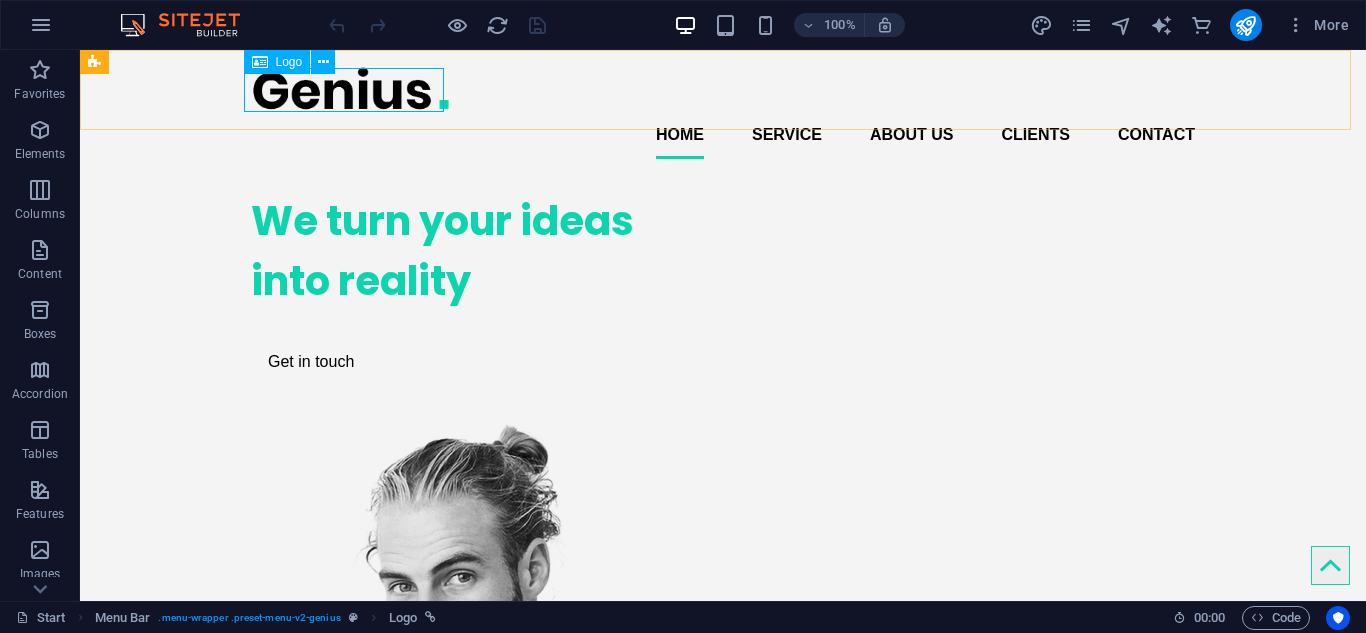 click on "Logo" at bounding box center [289, 62] 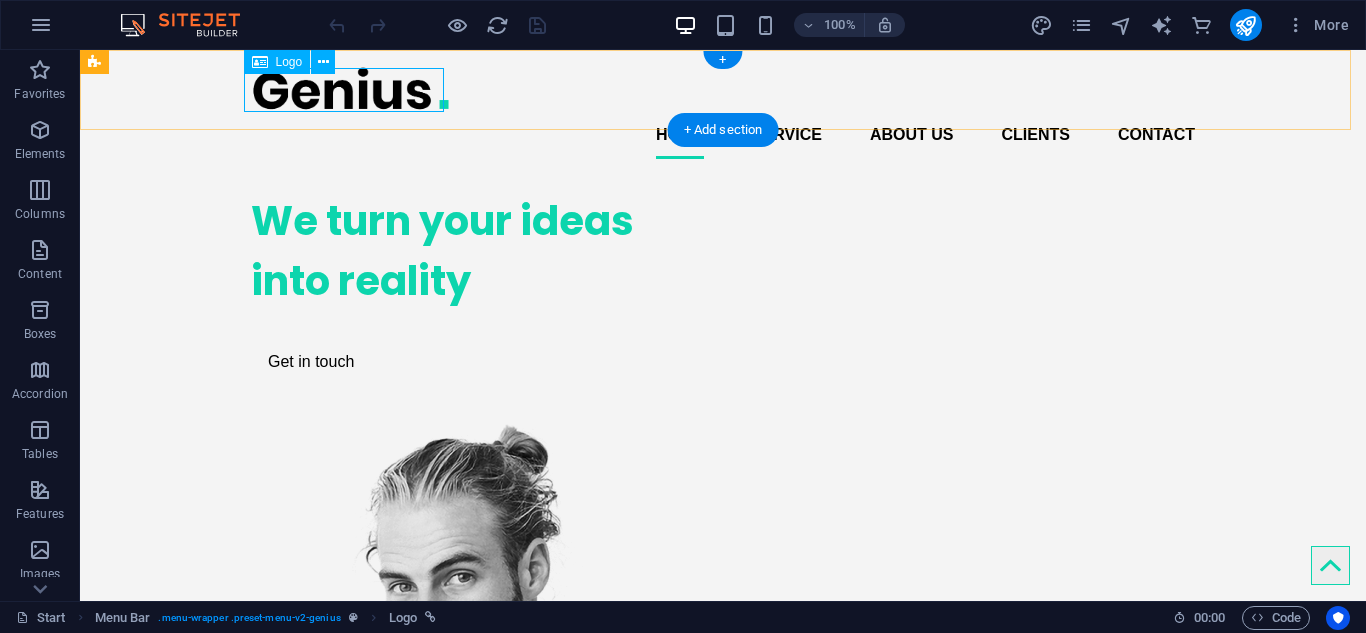 click at bounding box center (723, 88) 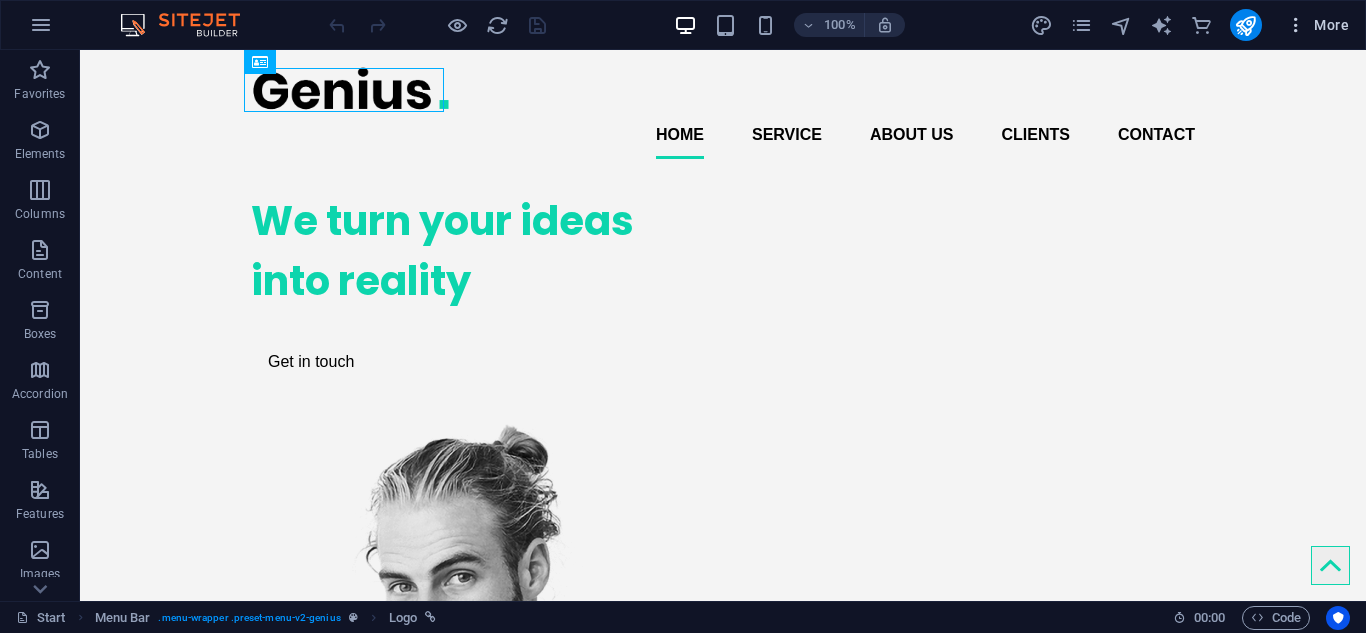 click on "More" at bounding box center (1317, 25) 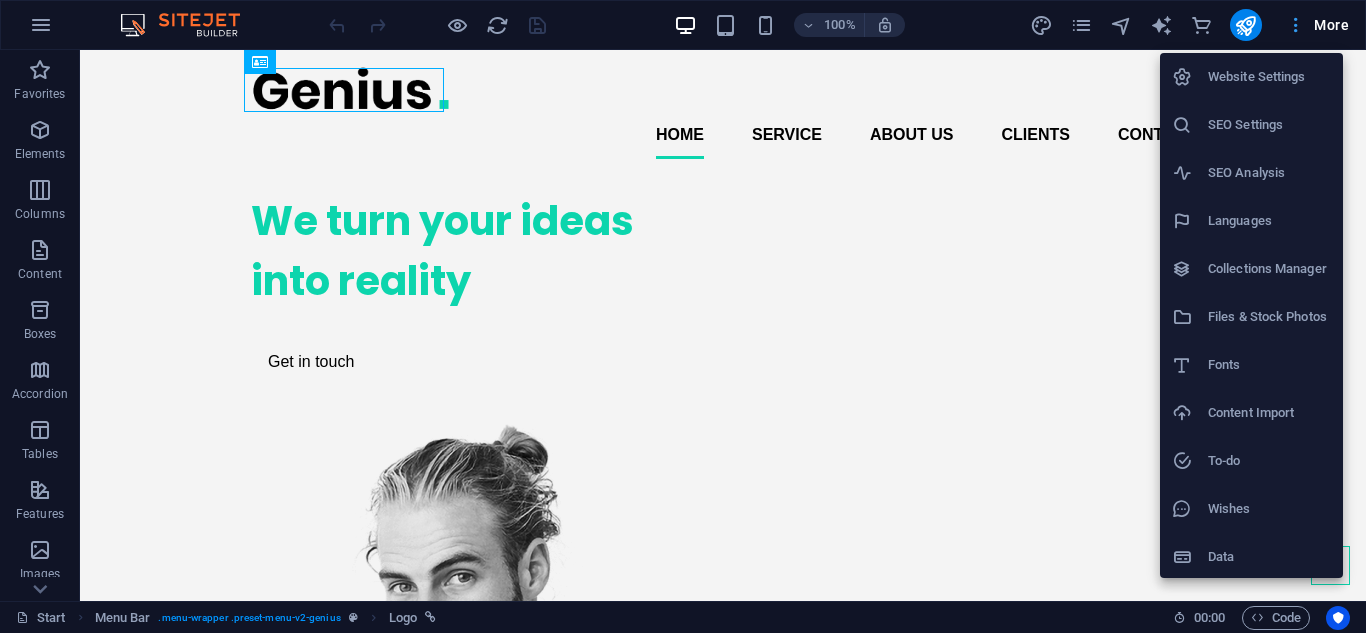 click at bounding box center (683, 316) 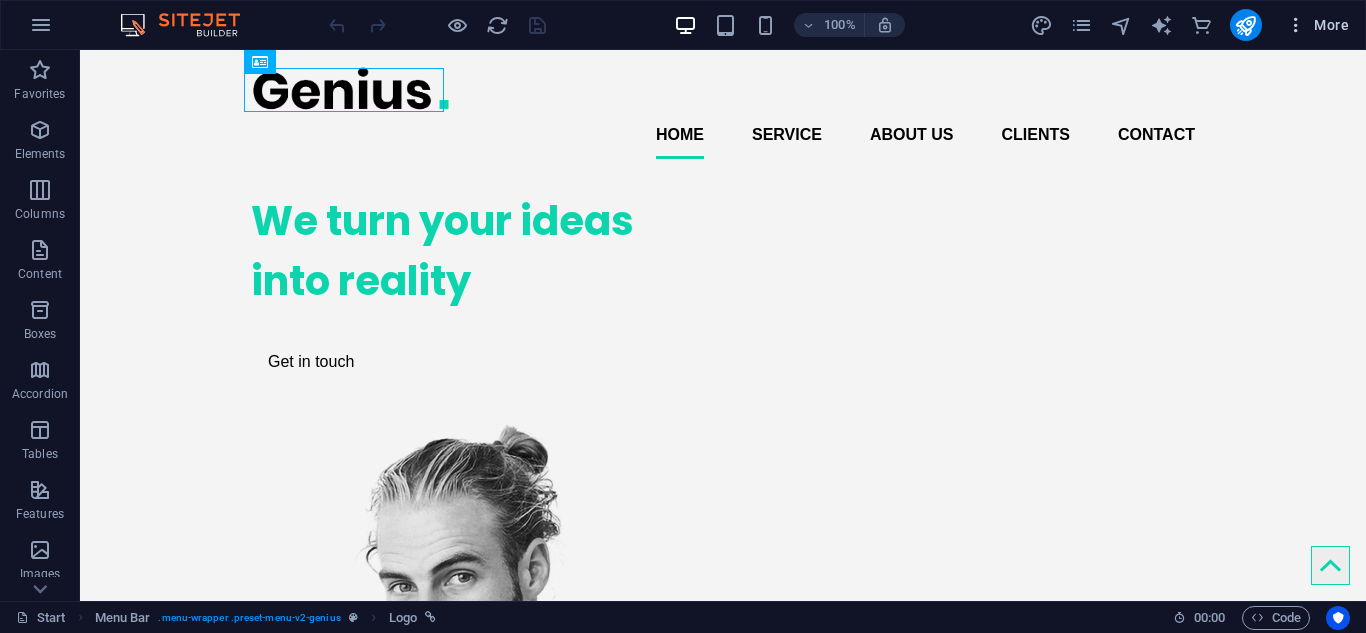 click on "More" at bounding box center (1317, 25) 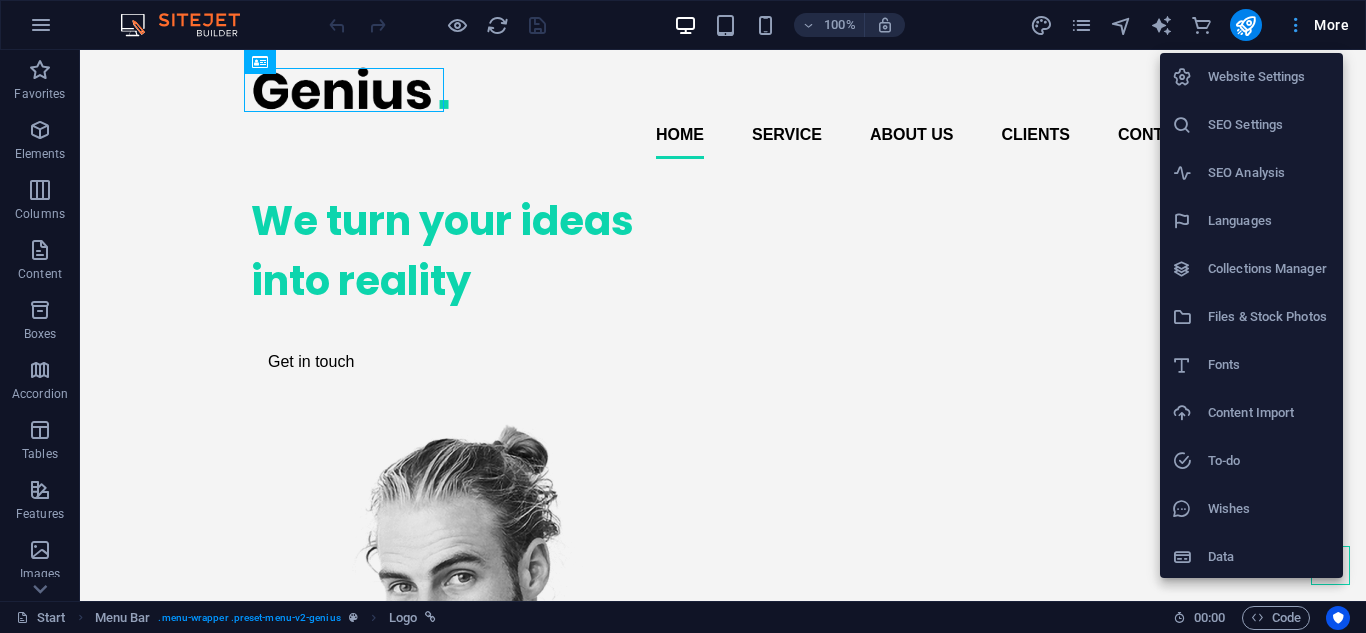 click at bounding box center [683, 316] 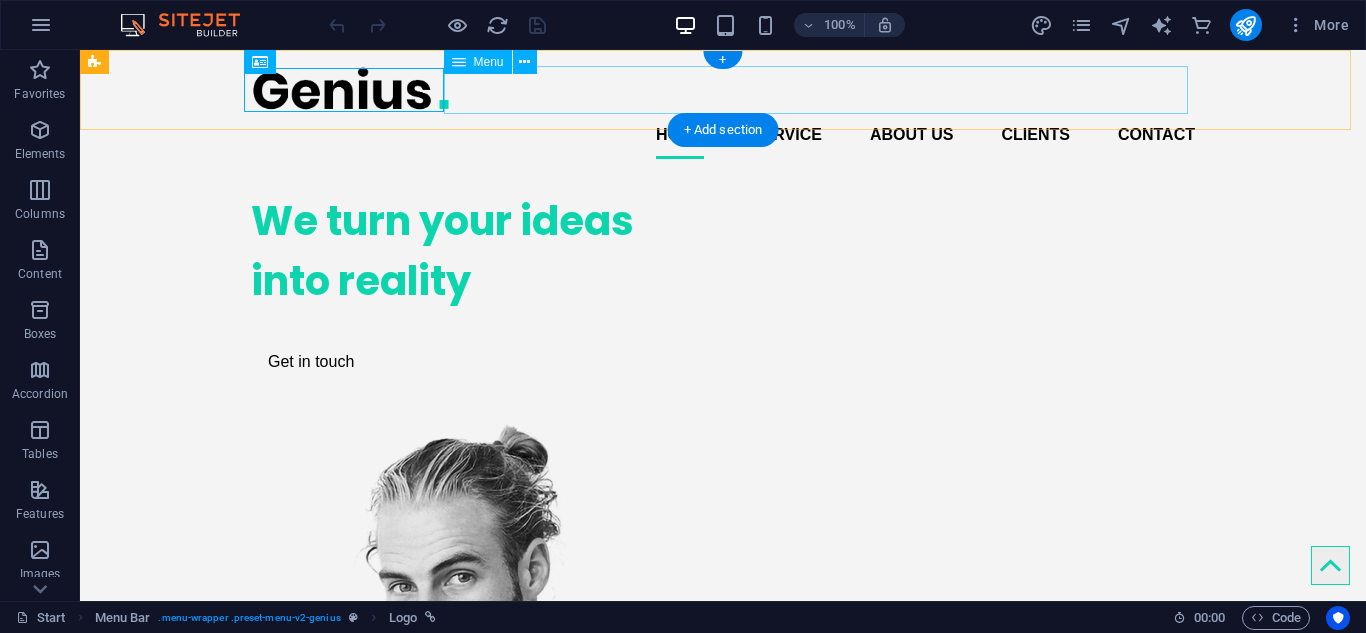 click on "Home Service About us Clients Contact" at bounding box center [723, 135] 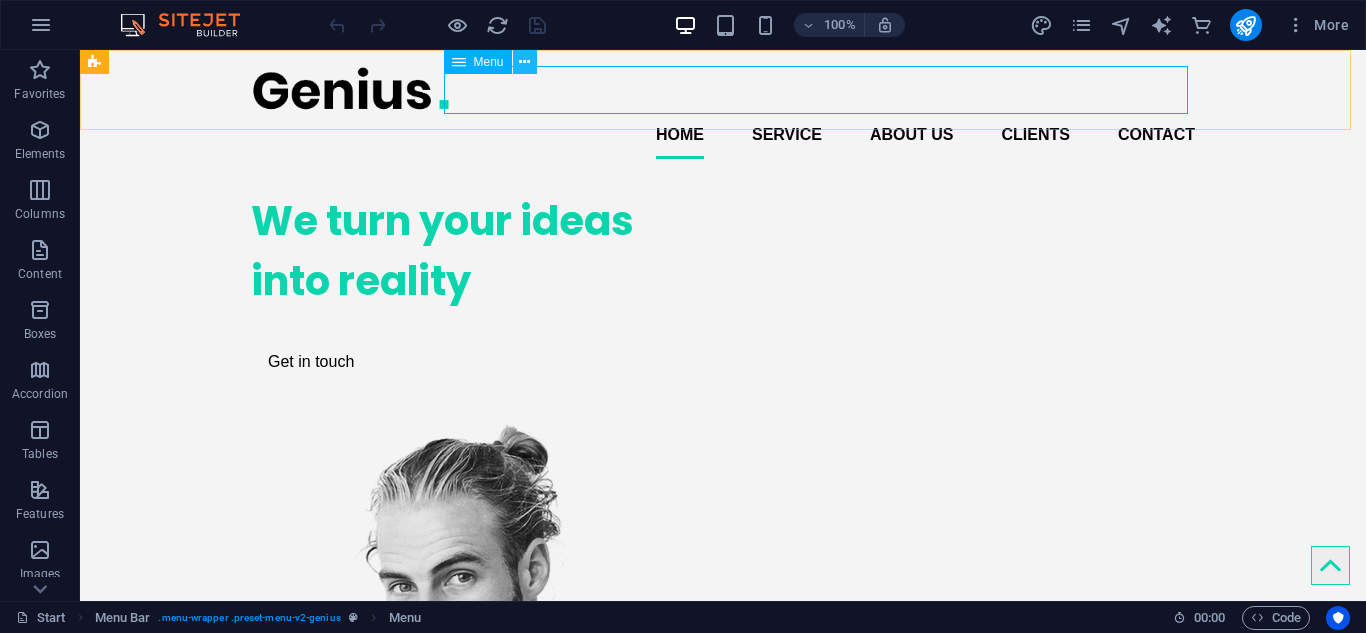 click at bounding box center (524, 62) 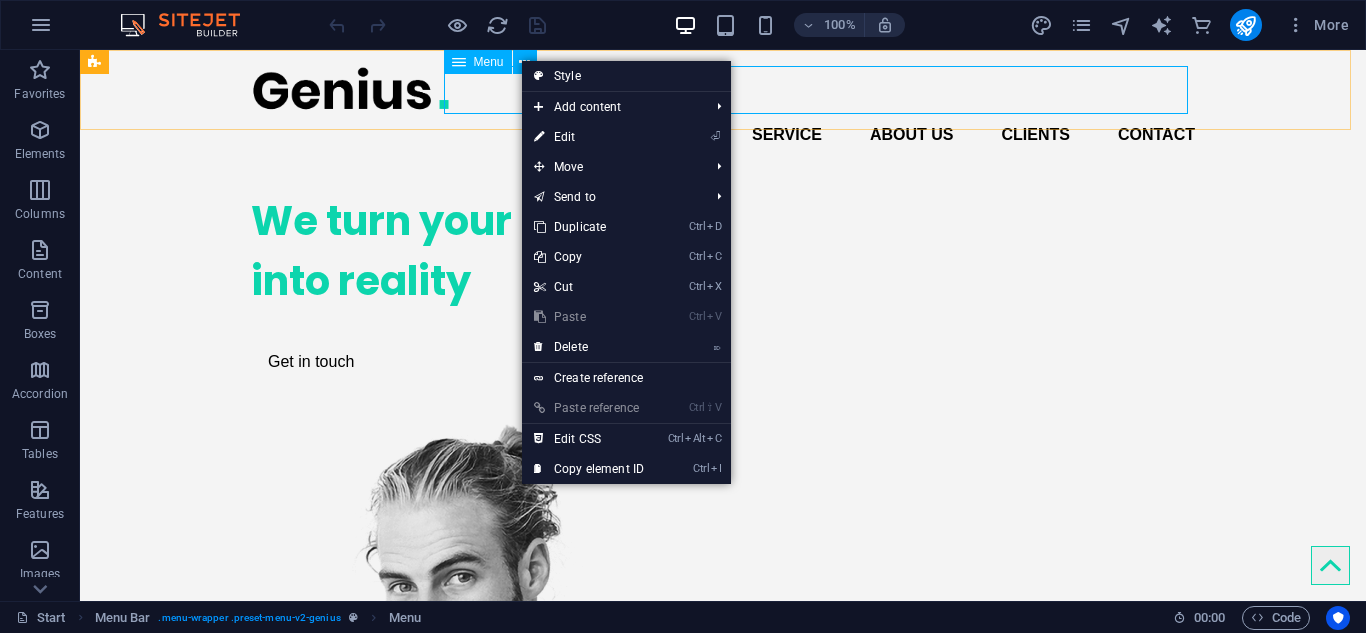 click on "Menu" at bounding box center [489, 62] 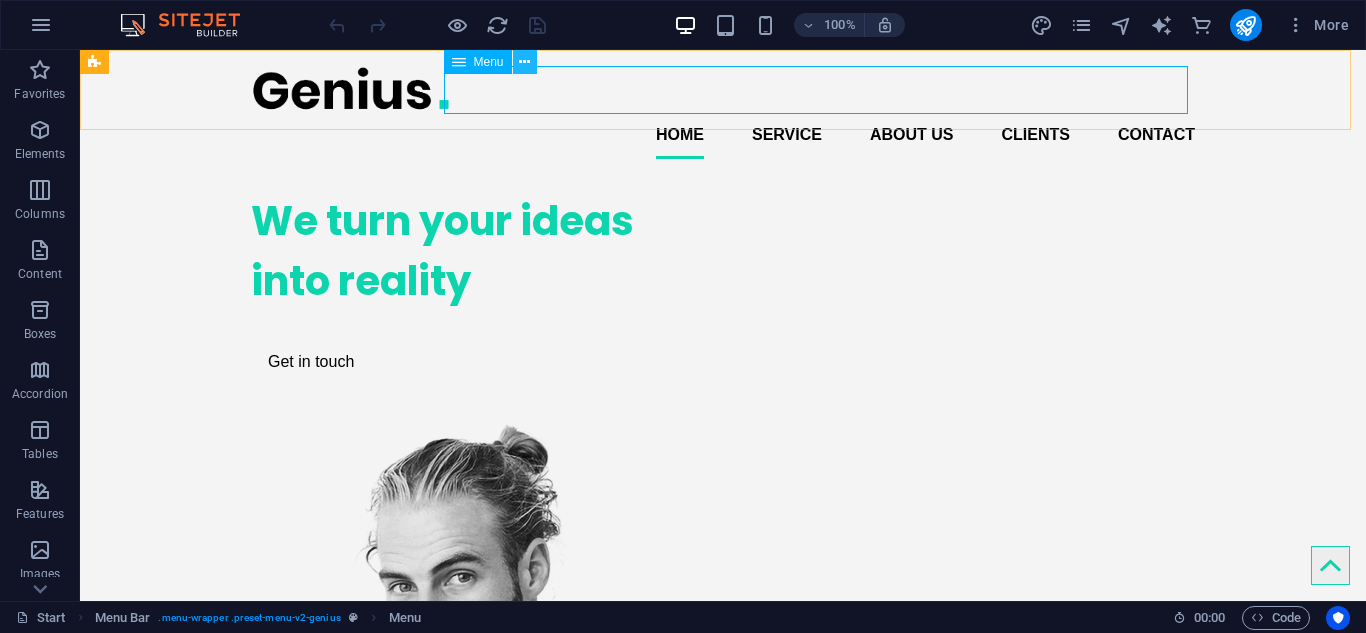 click at bounding box center [524, 62] 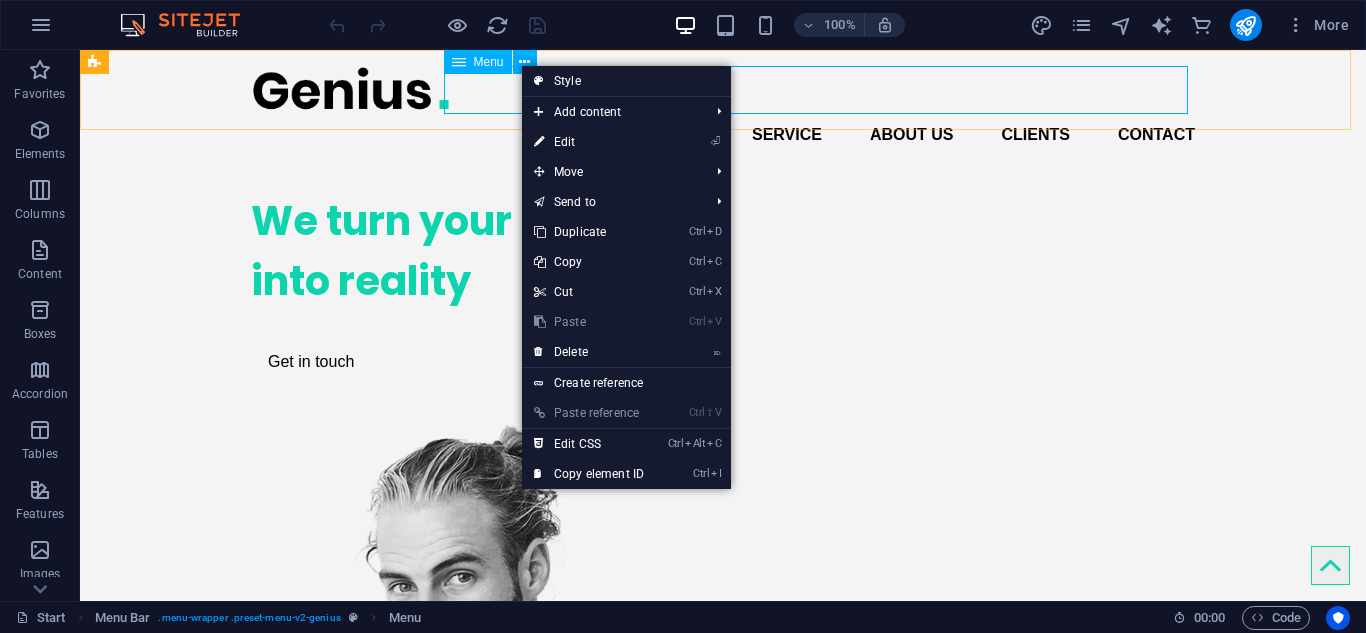 click on "Menu" at bounding box center (489, 62) 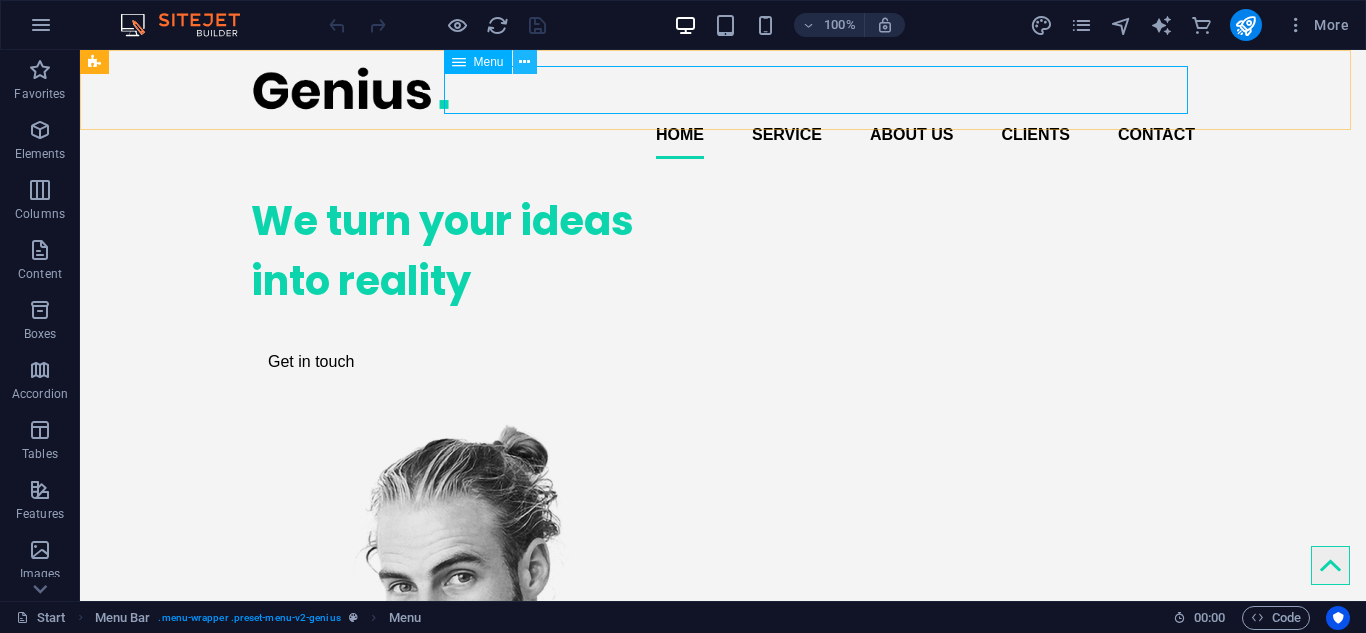 click at bounding box center (524, 62) 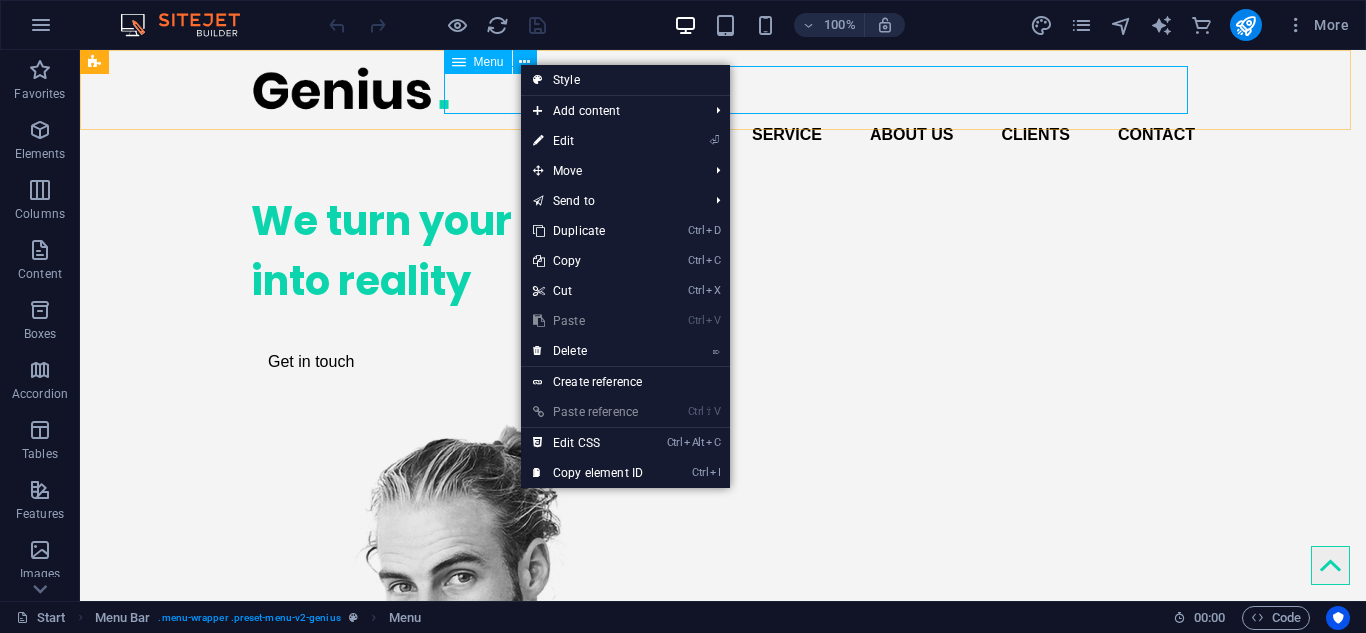 click on "Menu" at bounding box center [489, 62] 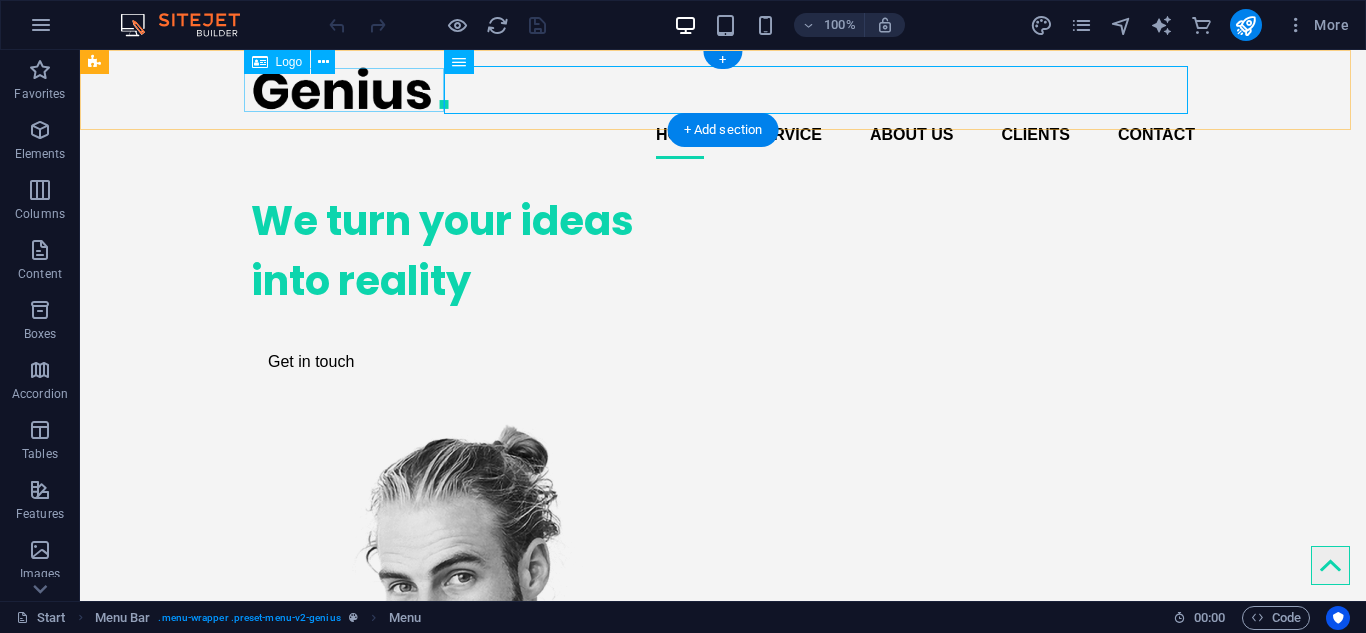 click at bounding box center [723, 88] 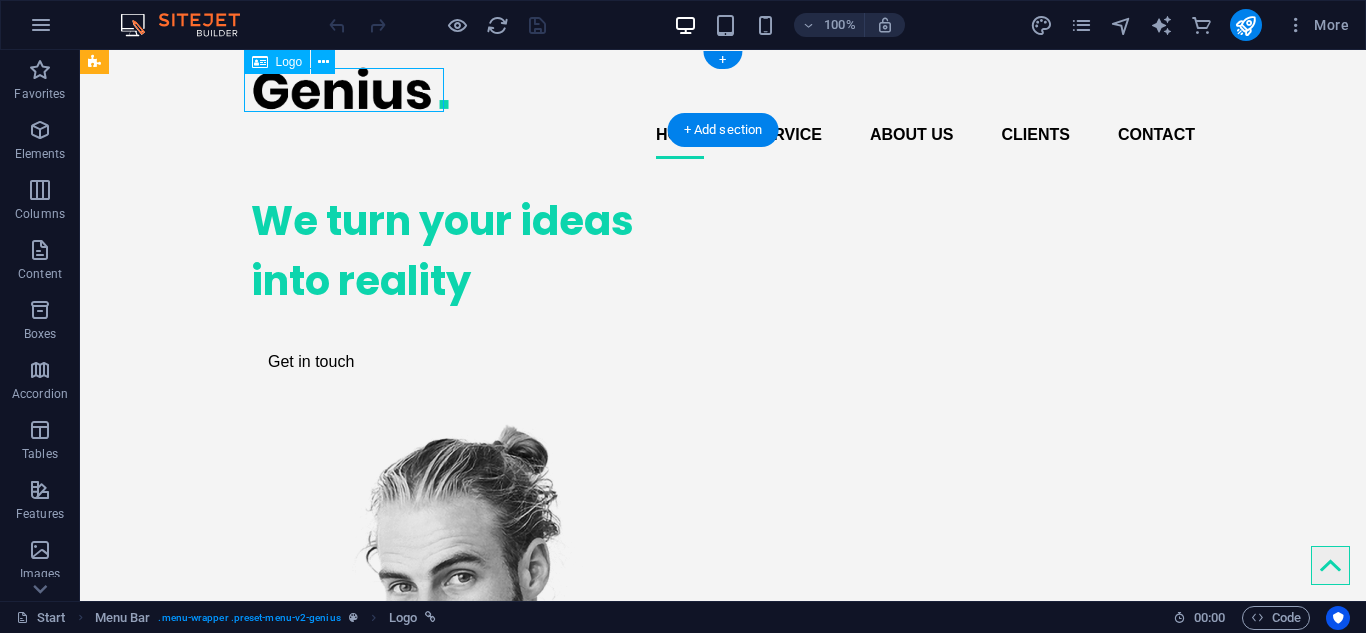 click at bounding box center [723, 88] 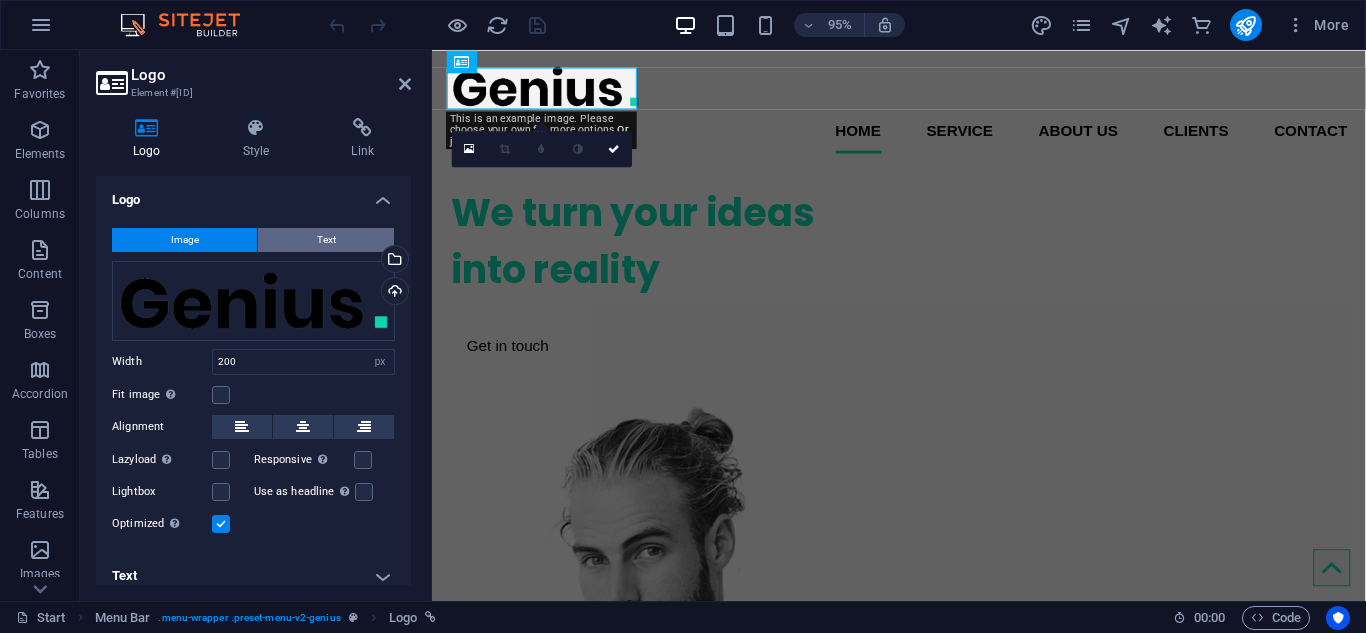 click on "Text" at bounding box center (326, 240) 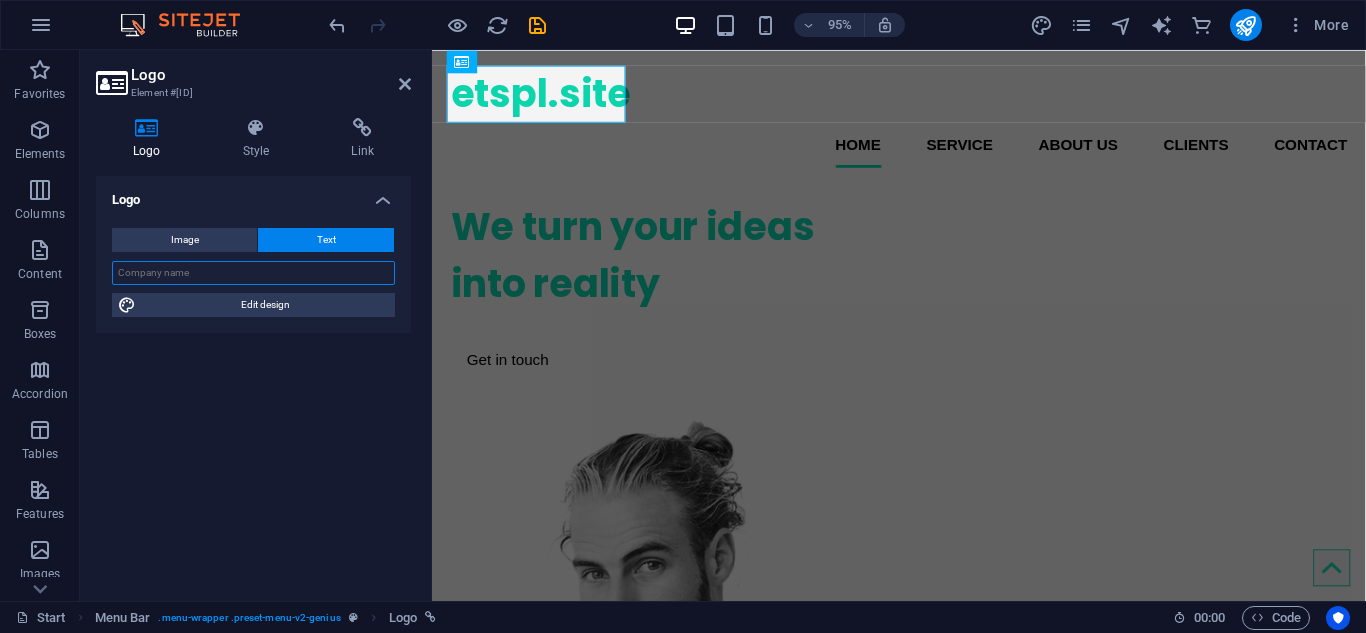 click at bounding box center [253, 273] 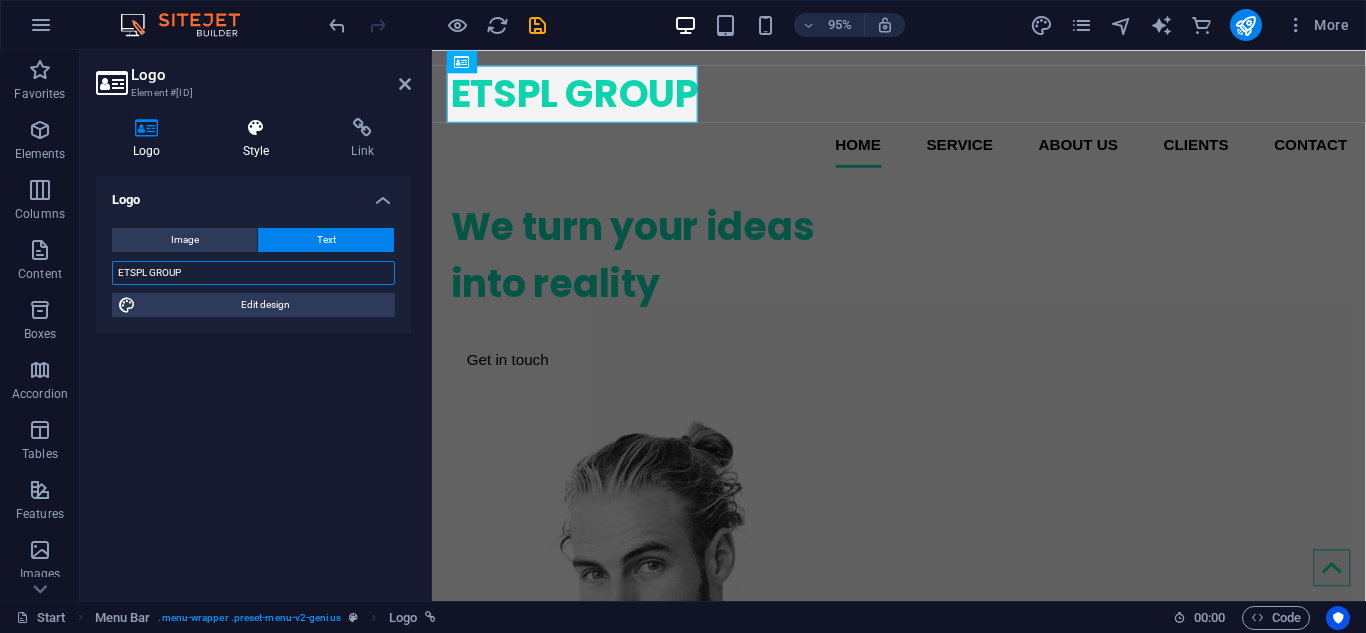 type on "ETSPL GROUP" 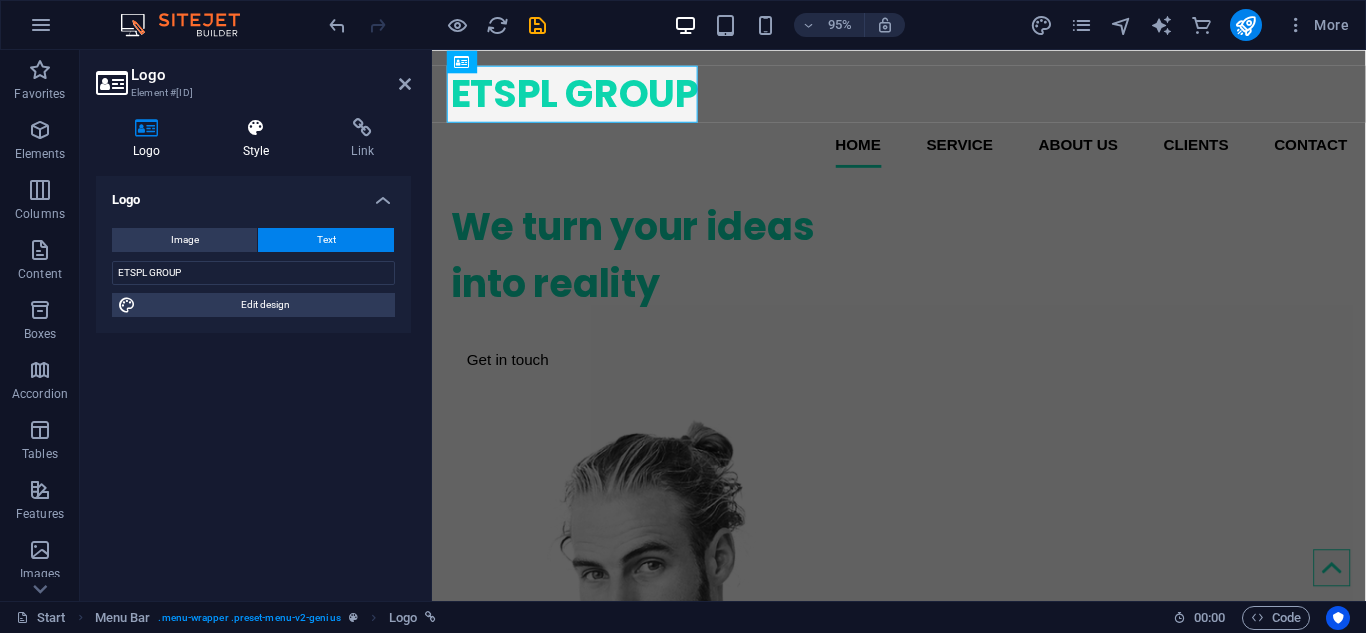 click on "Style" at bounding box center (260, 139) 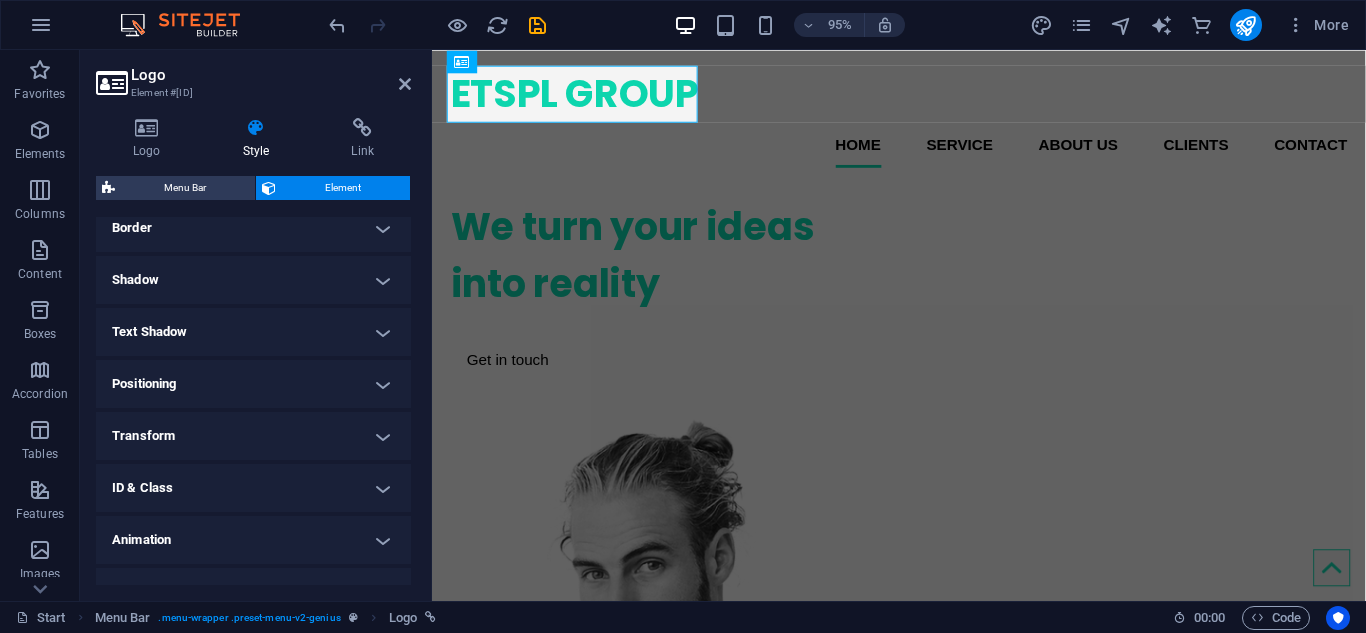 scroll, scrollTop: 447, scrollLeft: 0, axis: vertical 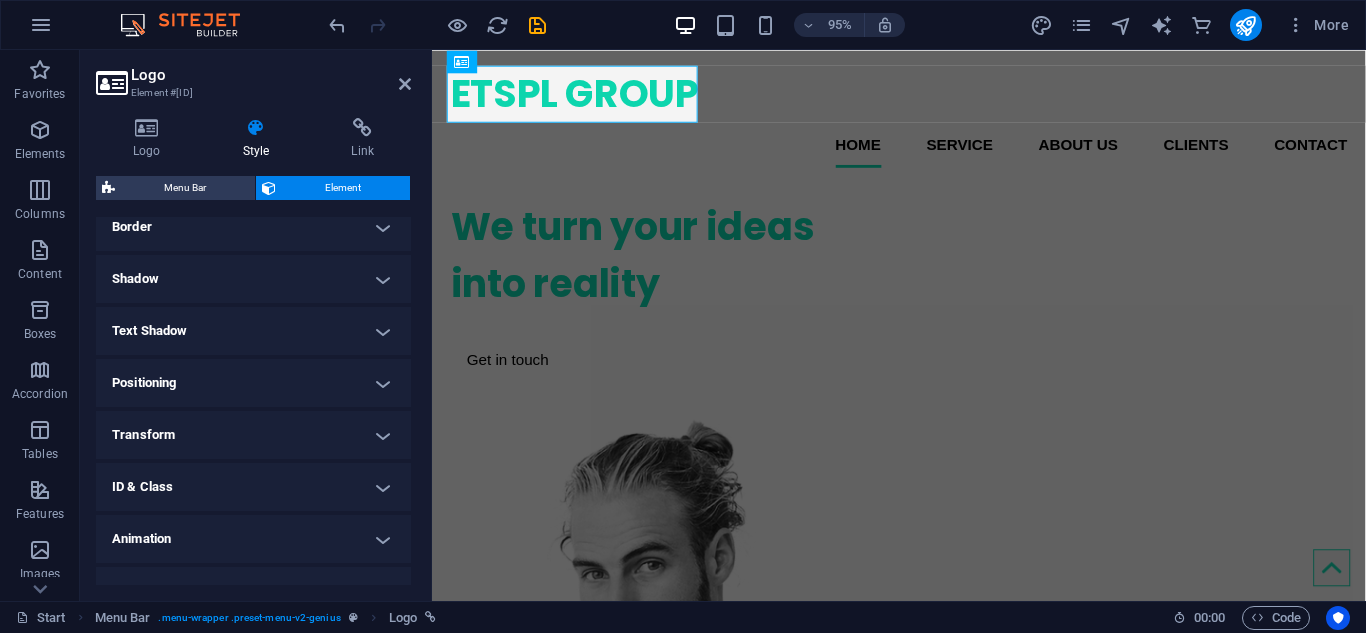 click on "Text Shadow" at bounding box center (253, 331) 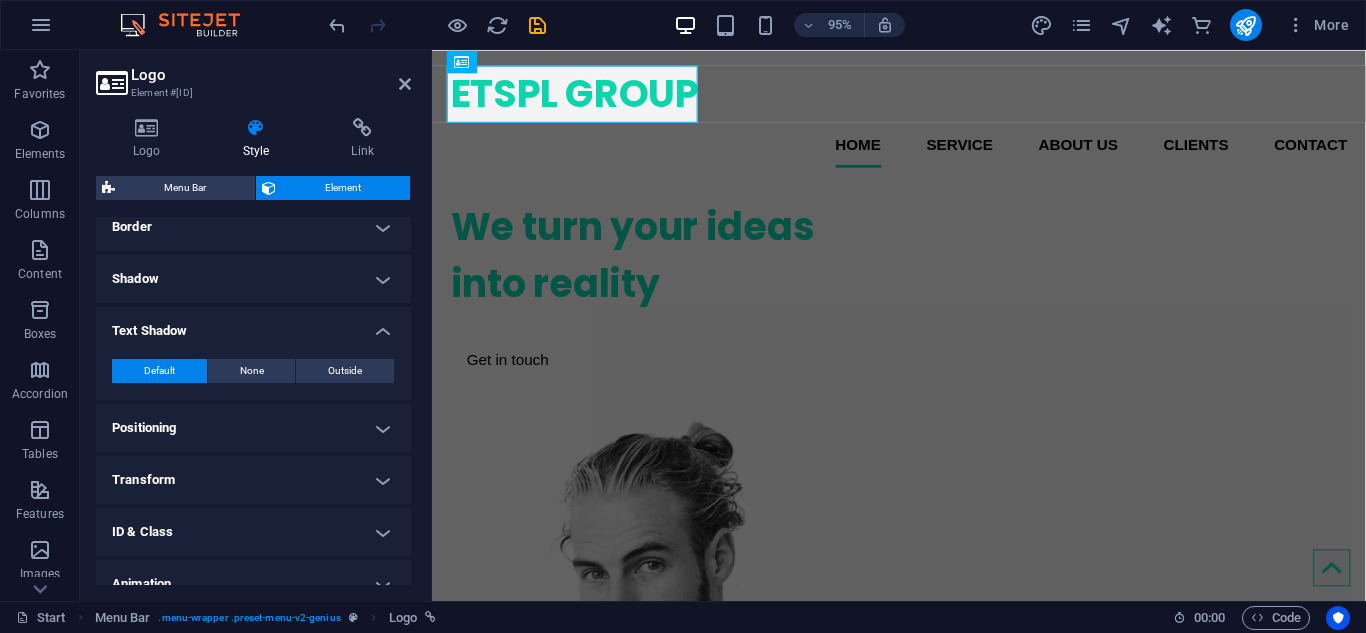 click on "Text Shadow" at bounding box center [253, 325] 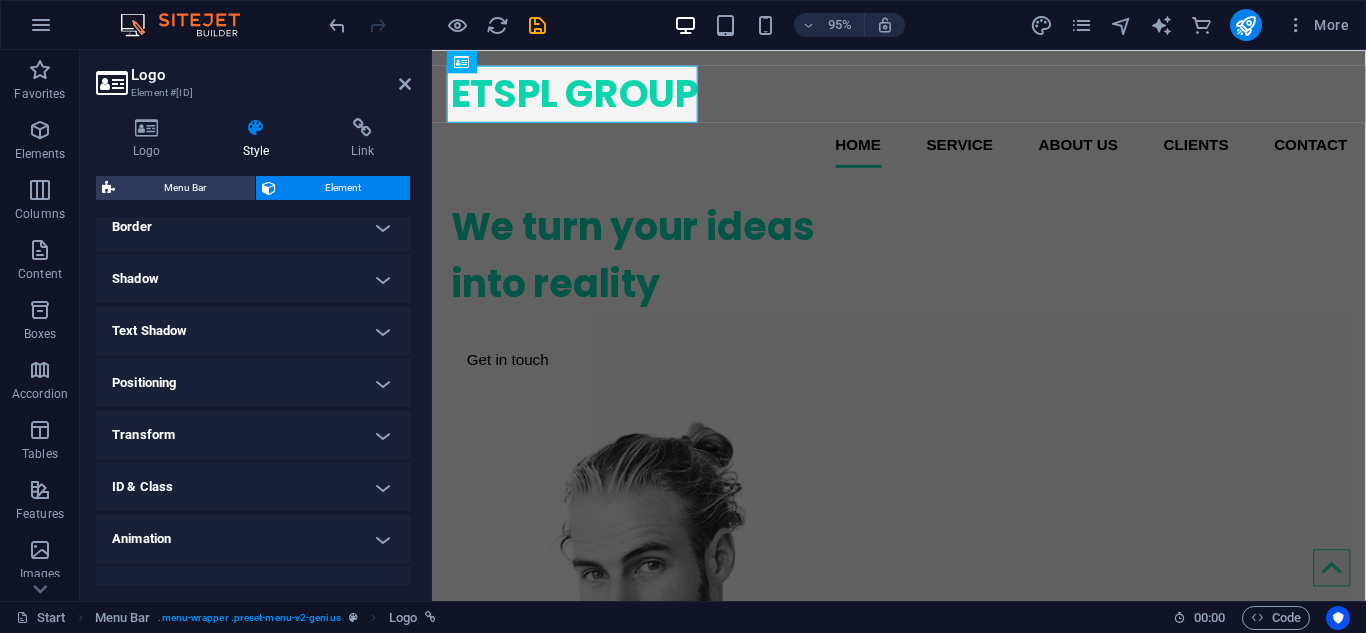 scroll, scrollTop: 477, scrollLeft: 0, axis: vertical 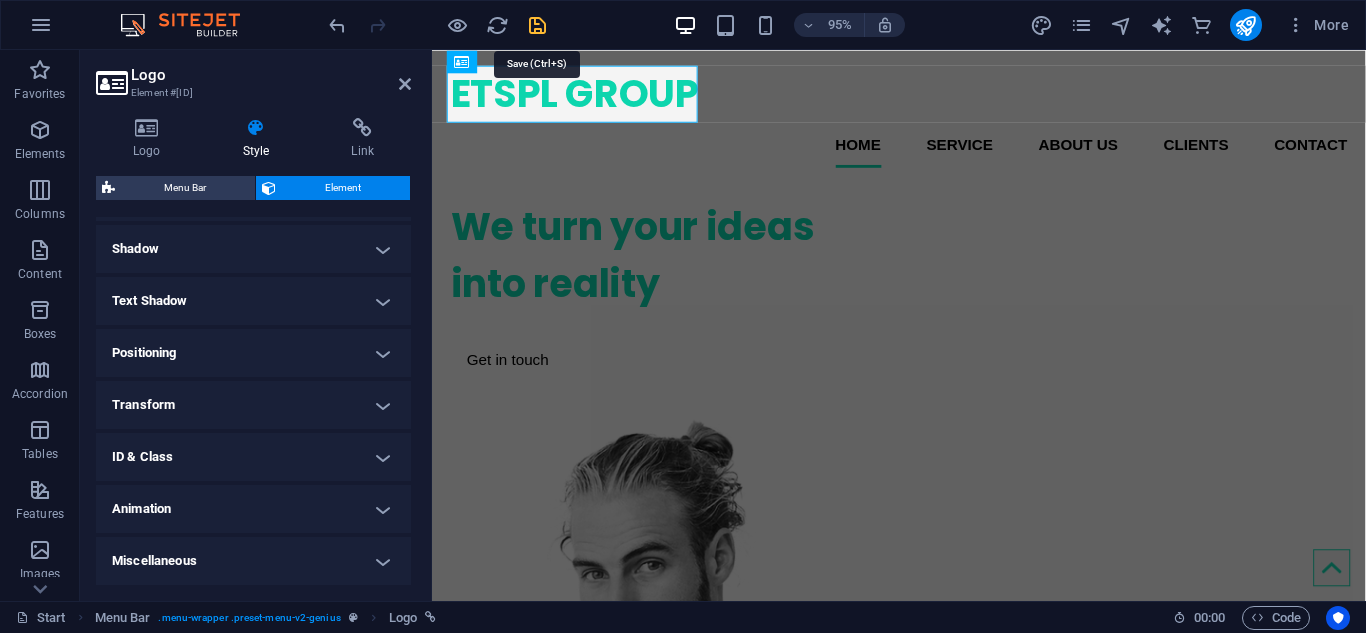 click at bounding box center [537, 25] 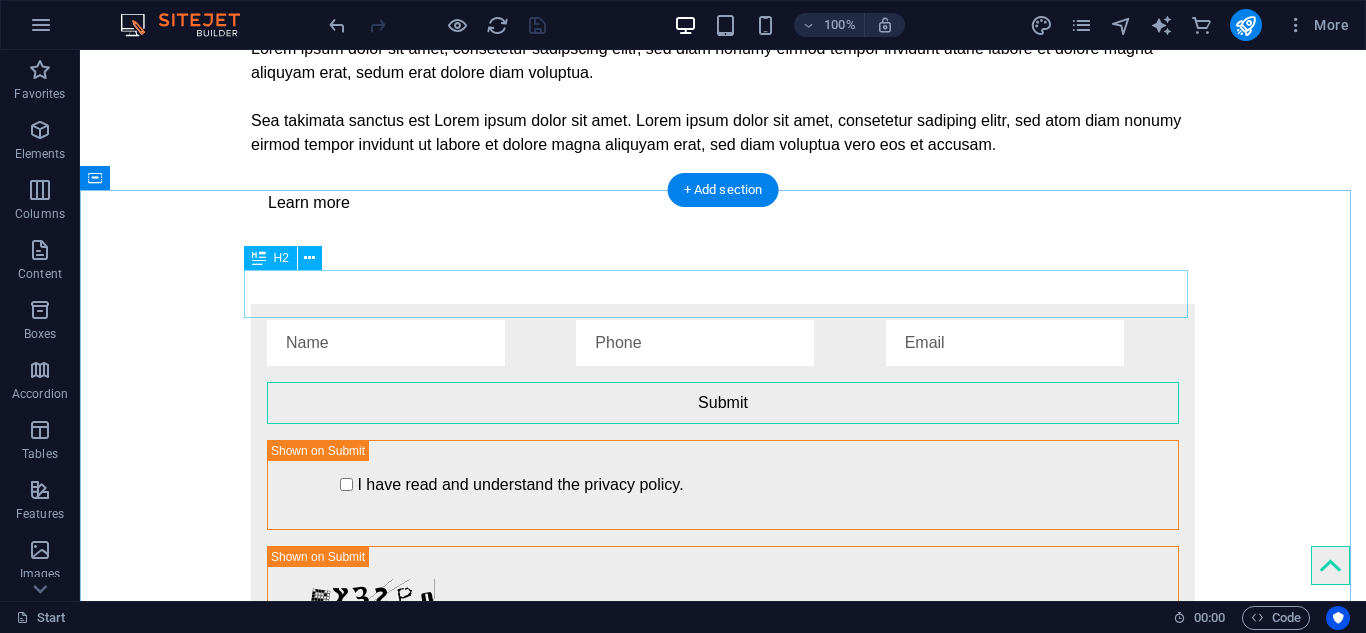 scroll, scrollTop: 4266, scrollLeft: 0, axis: vertical 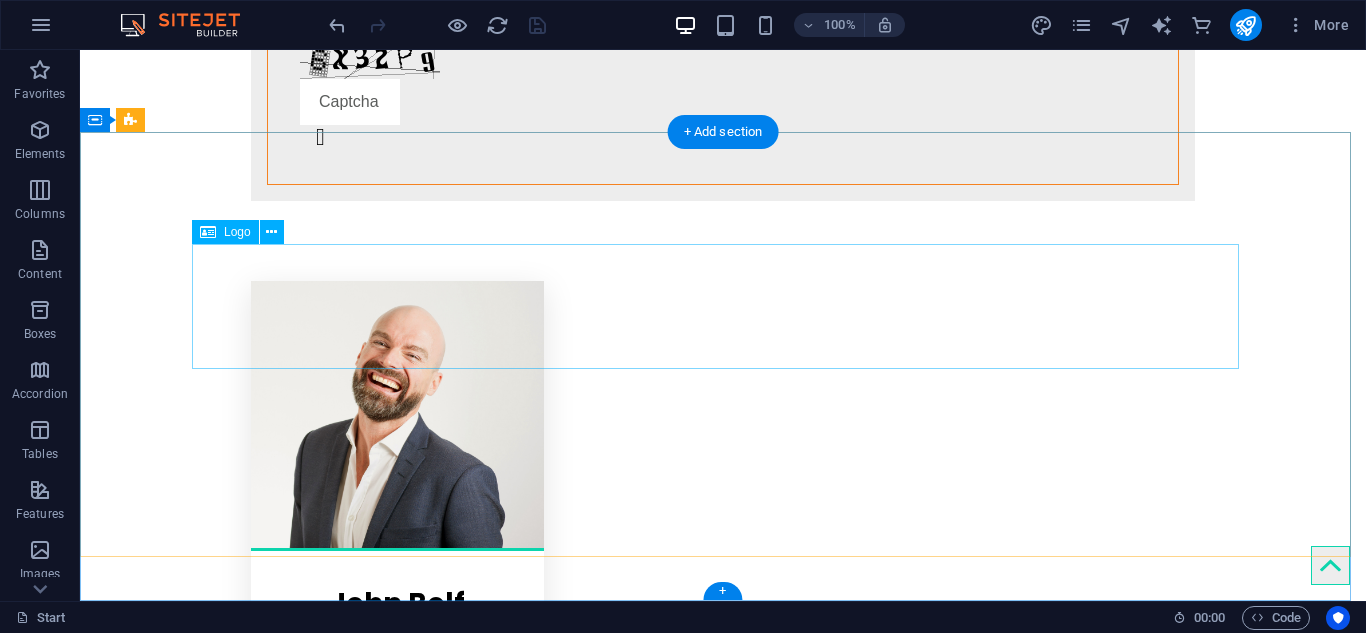 click at bounding box center (723, 5057) 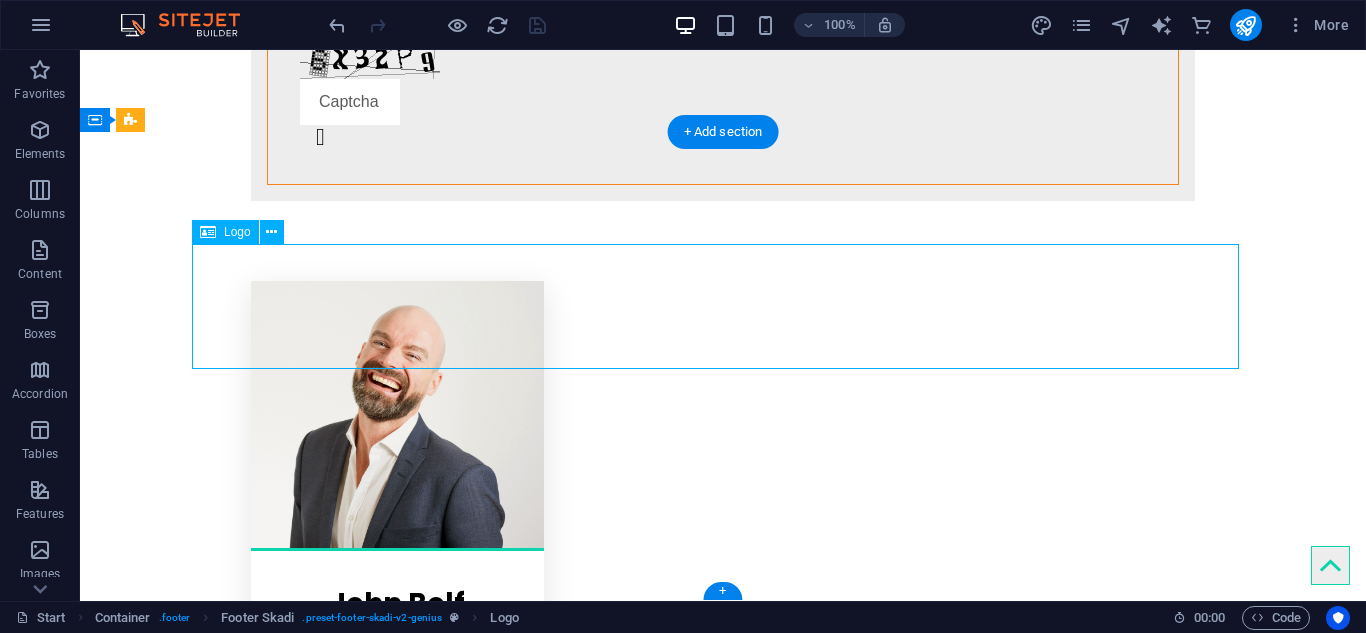 click at bounding box center [723, 5057] 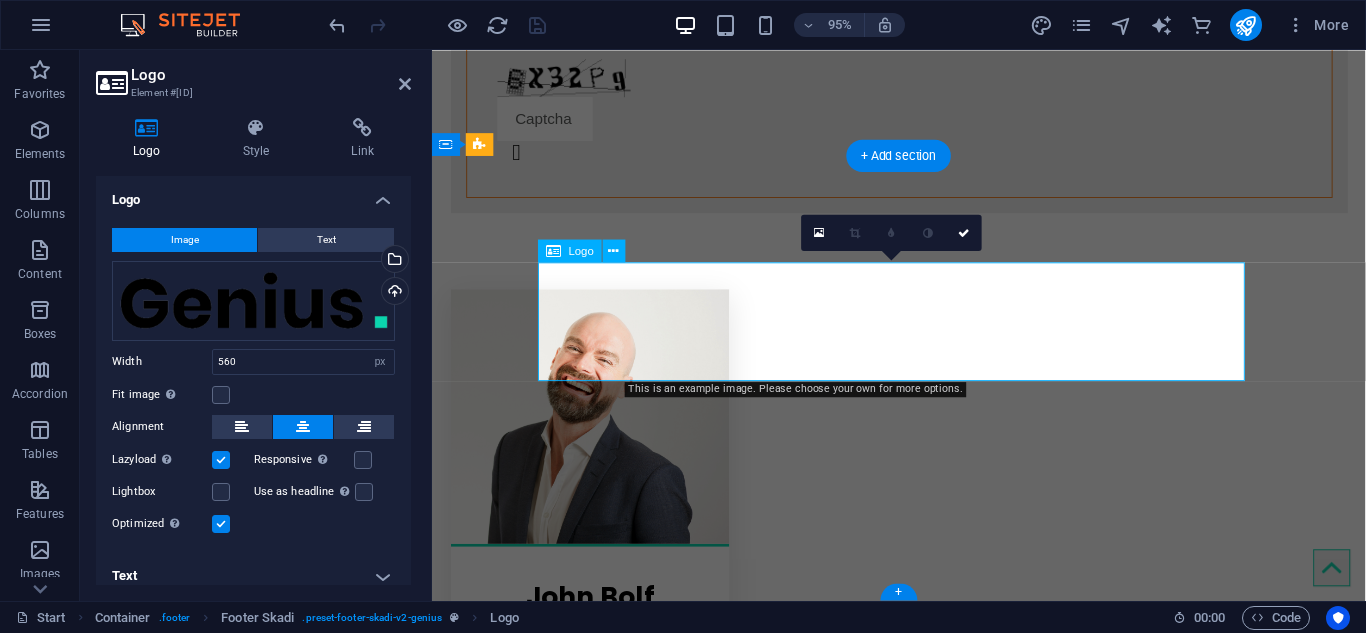 scroll, scrollTop: 4176, scrollLeft: 0, axis: vertical 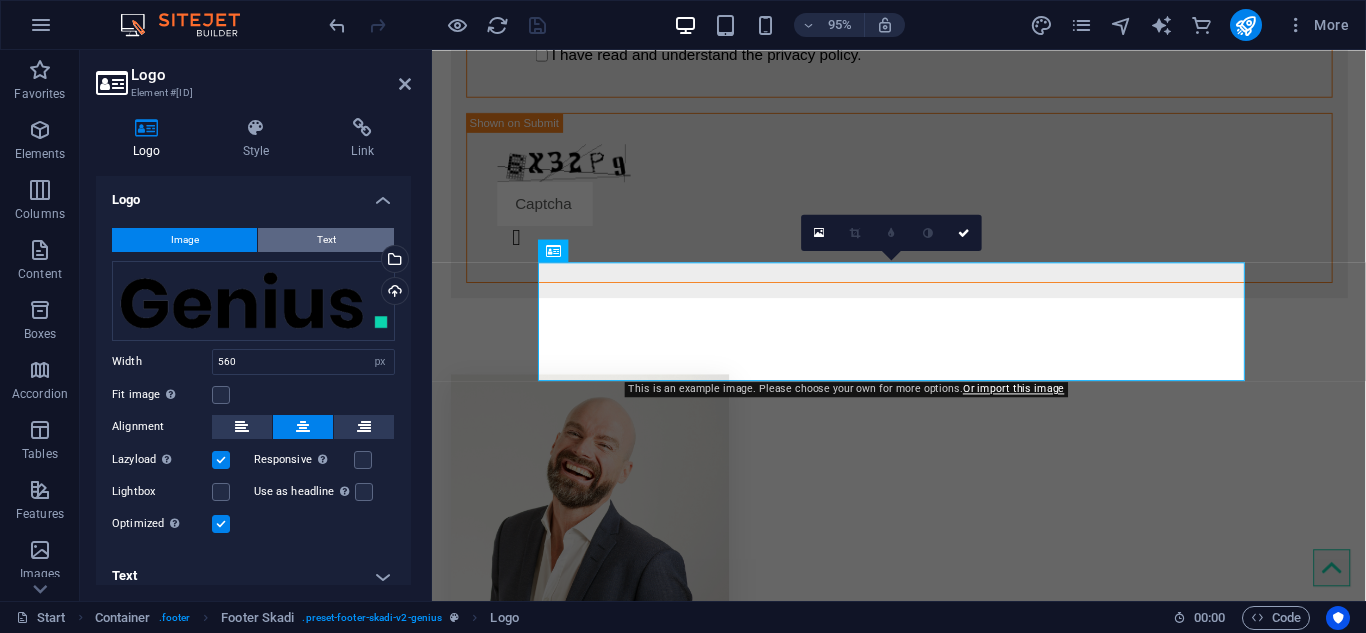 click on "Text" at bounding box center (326, 240) 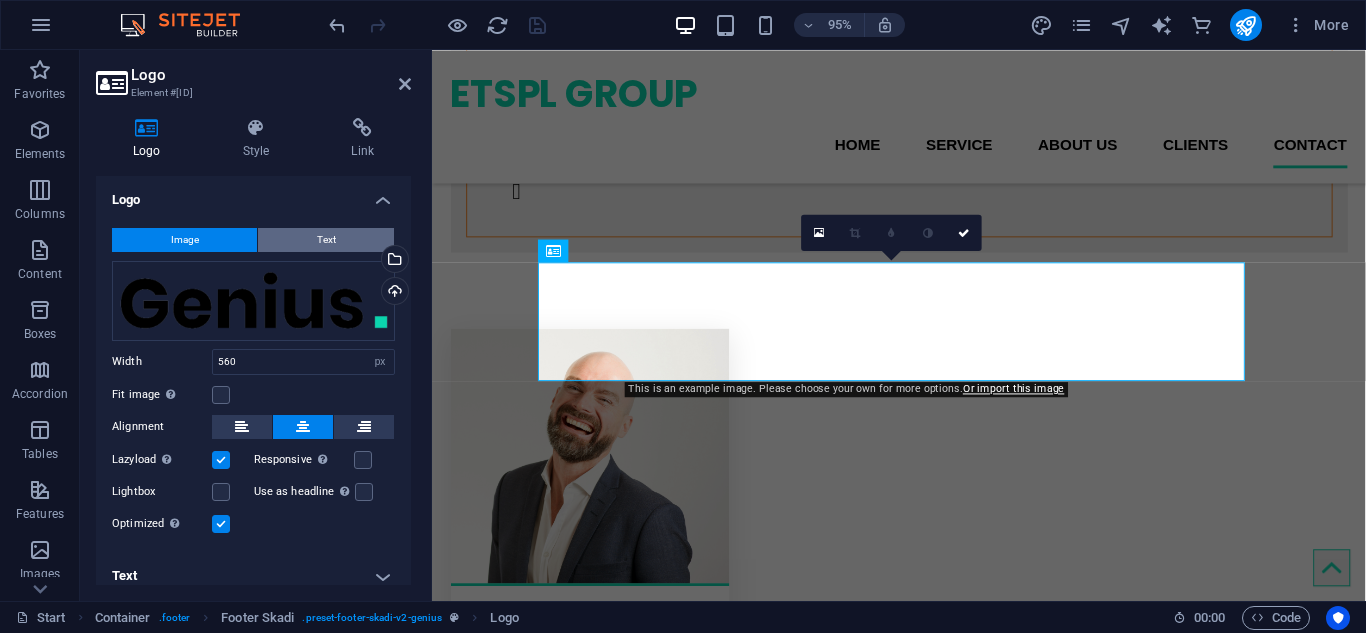 scroll, scrollTop: 4111, scrollLeft: 0, axis: vertical 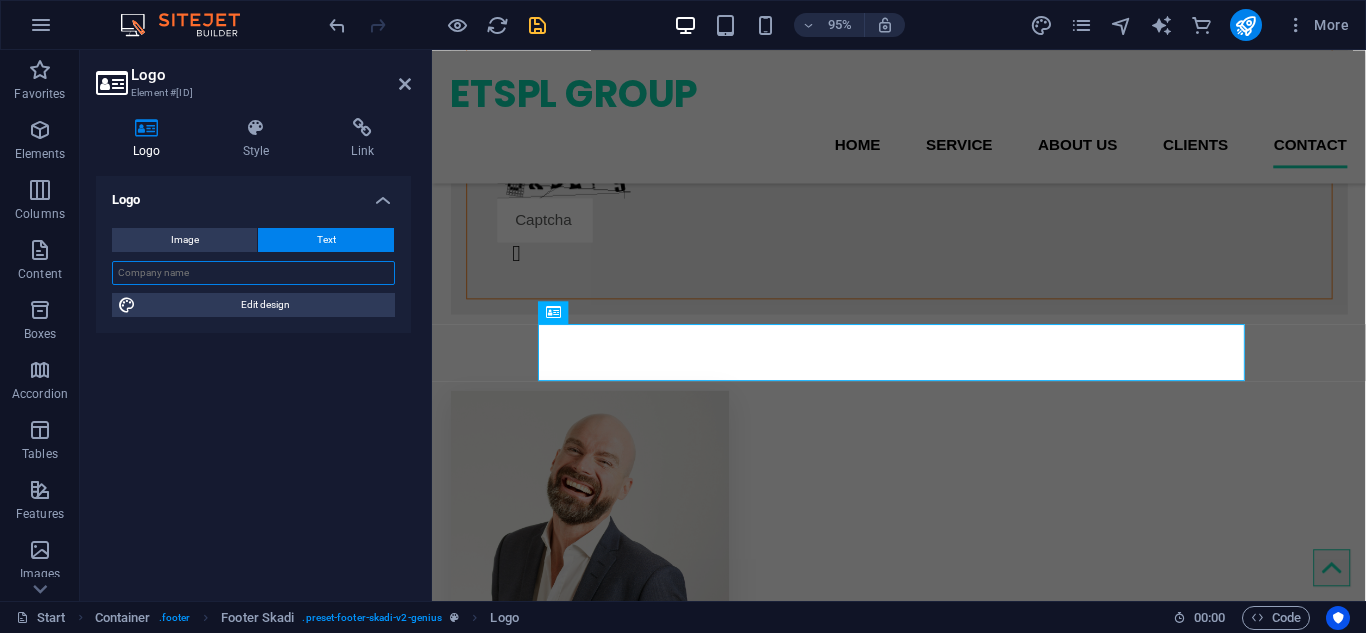 click at bounding box center (253, 273) 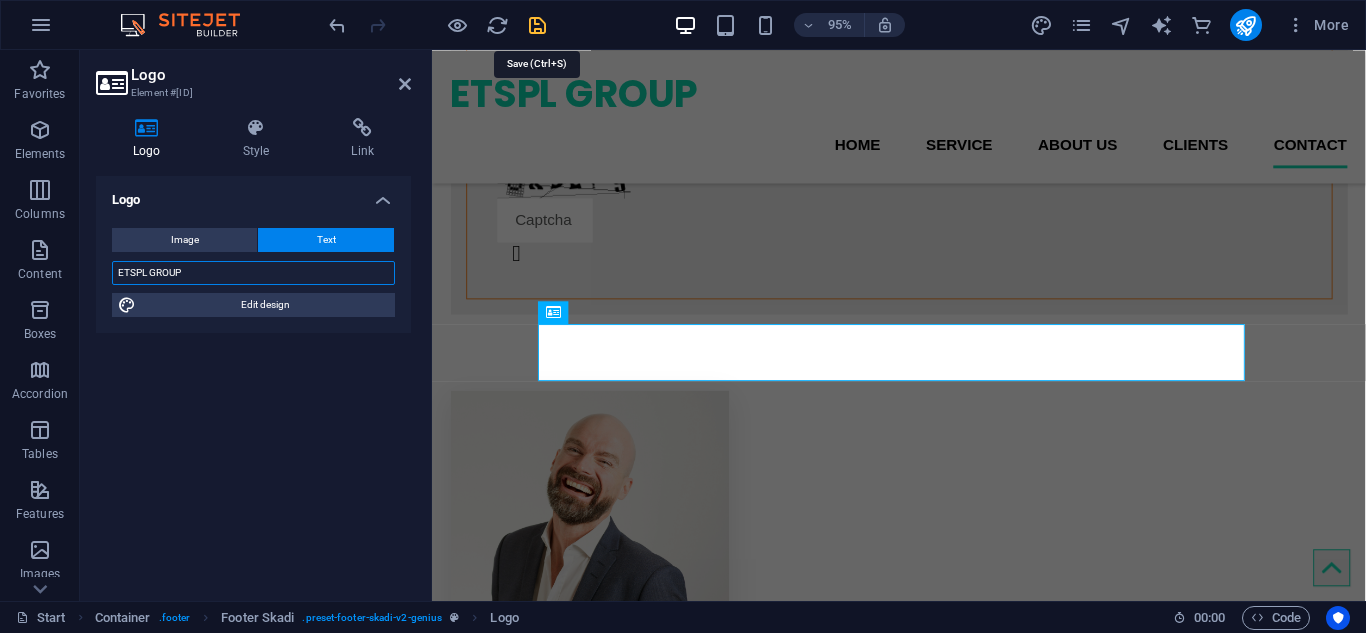 type on "ETSPL GROUP" 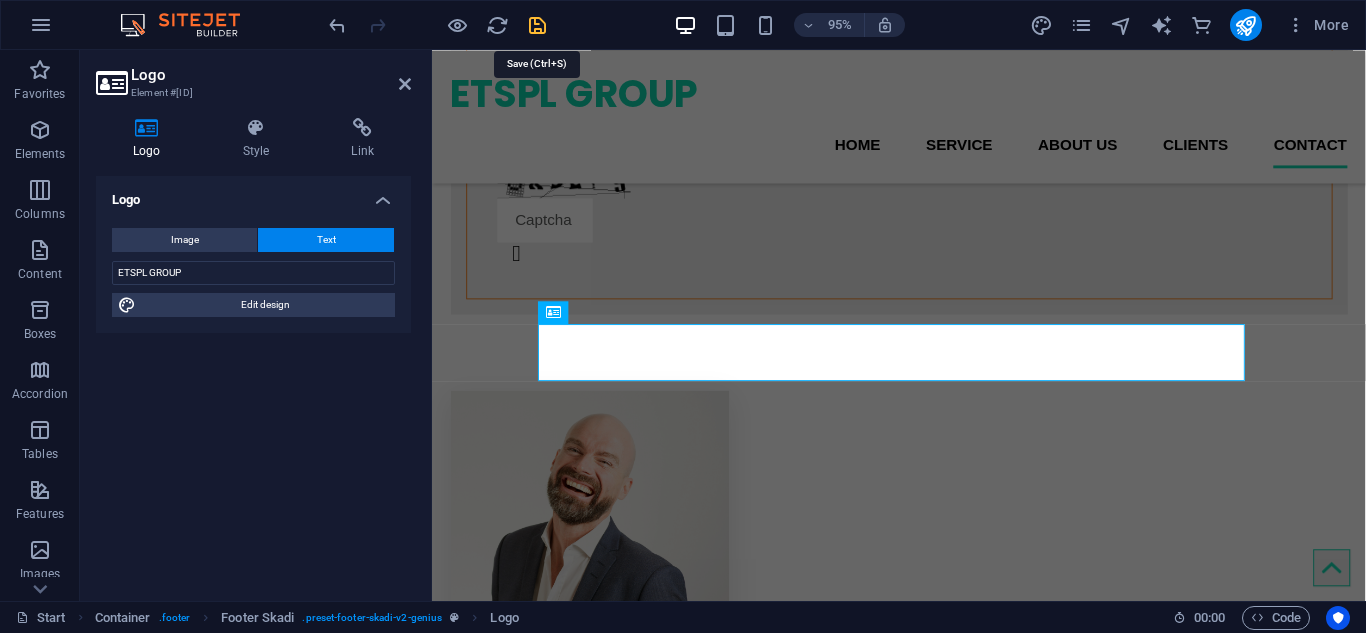 click at bounding box center [537, 25] 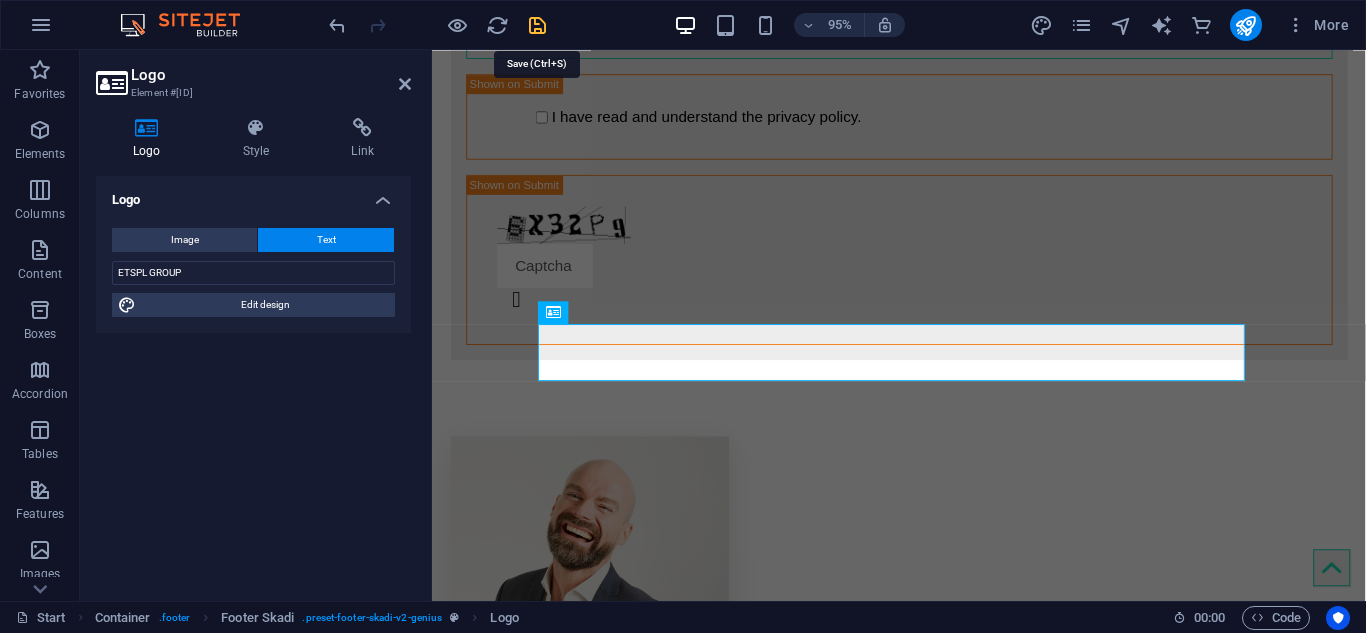 scroll, scrollTop: 4171, scrollLeft: 0, axis: vertical 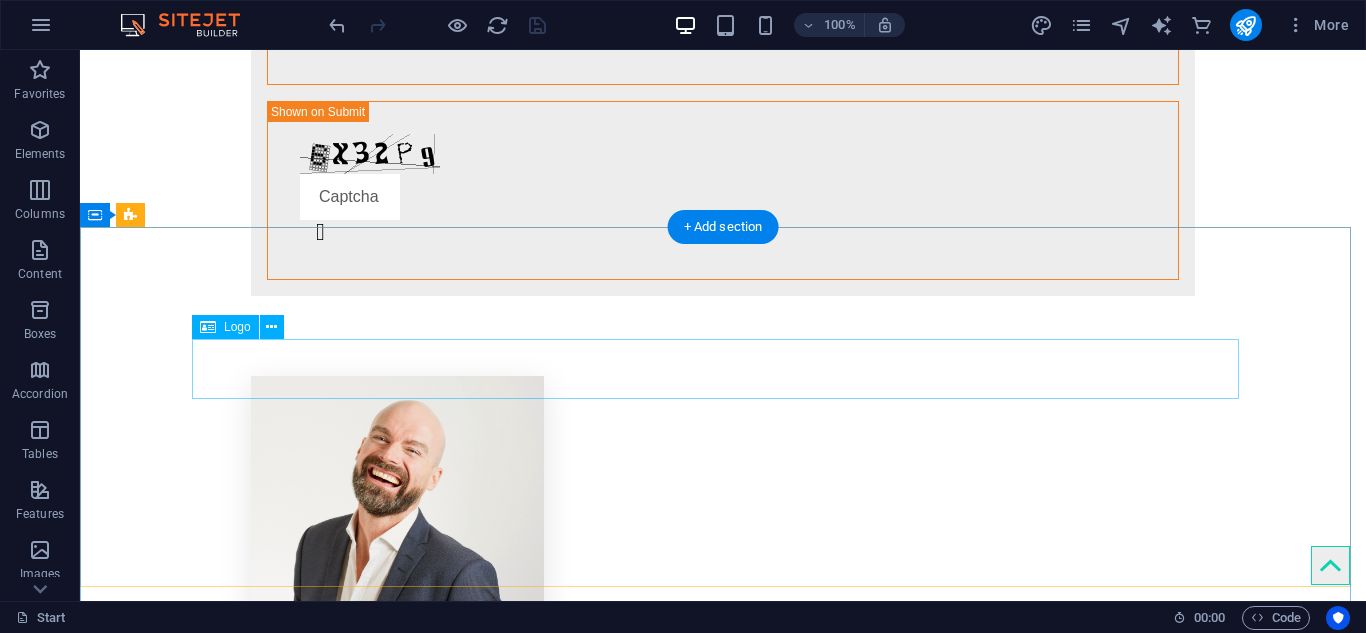 click on "ETSPL GROUP" at bounding box center (723, 5120) 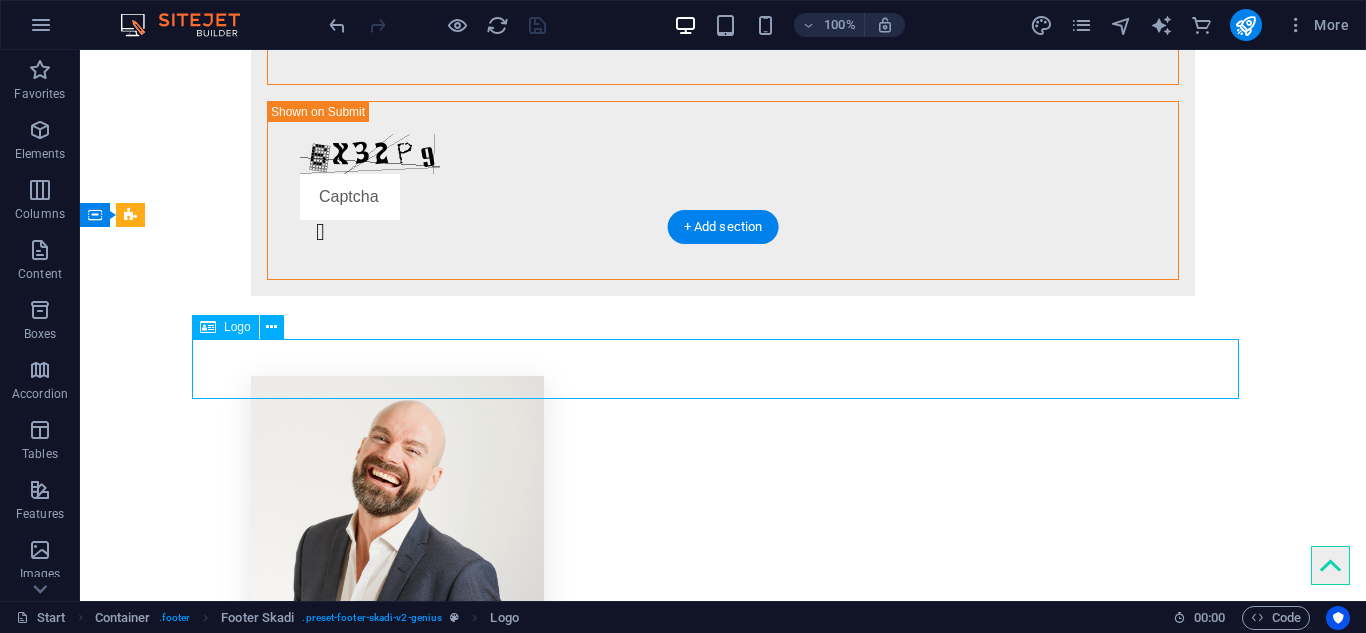 click on "ETSPL GROUP" at bounding box center [723, 5120] 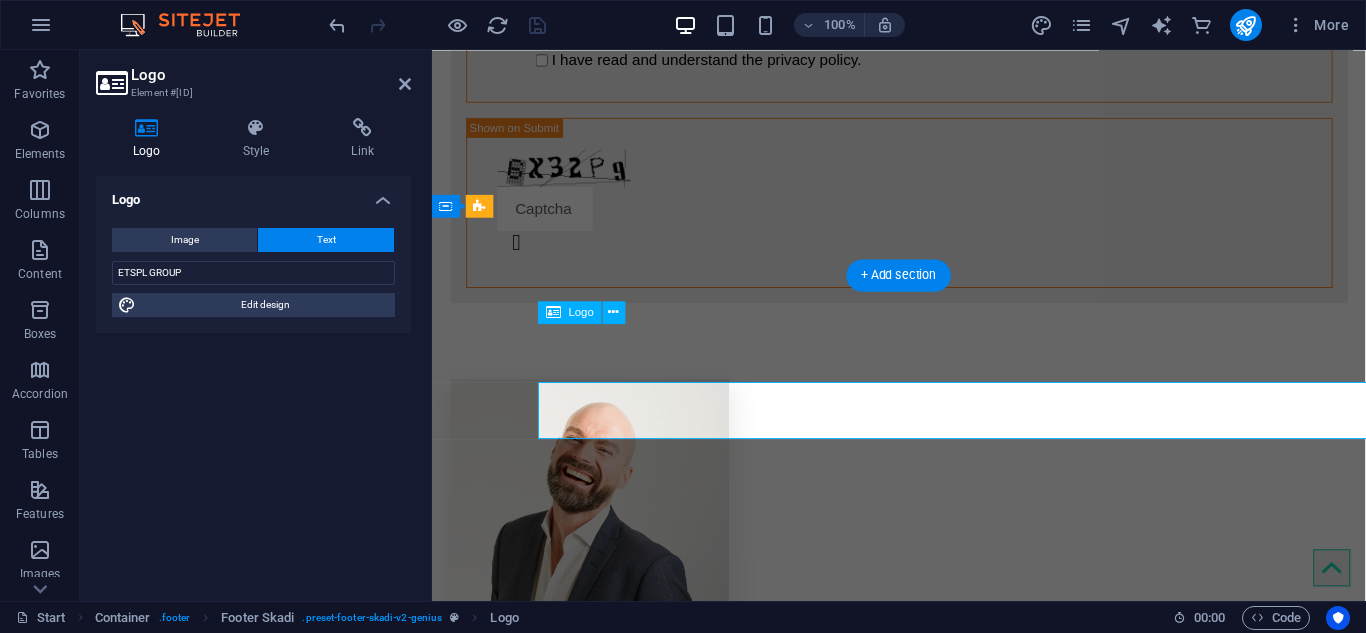 scroll, scrollTop: 4111, scrollLeft: 0, axis: vertical 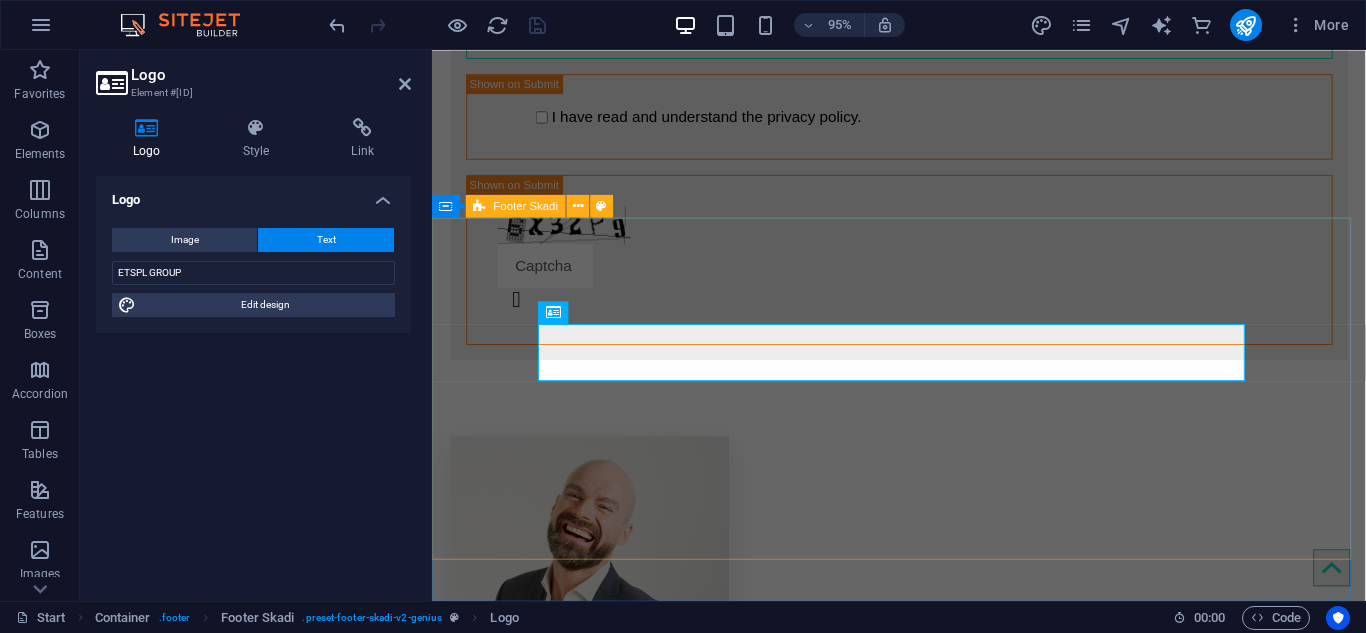 click on "ETSPL GROUP" at bounding box center (923, 5261) 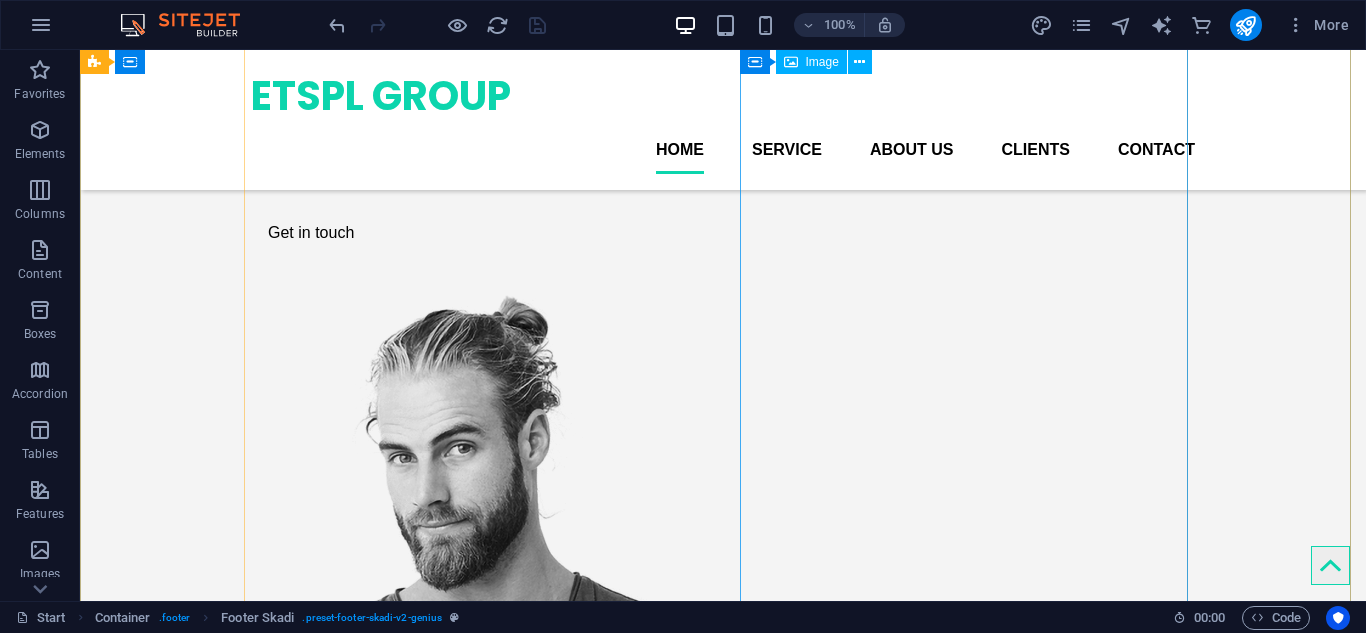 scroll, scrollTop: 0, scrollLeft: 0, axis: both 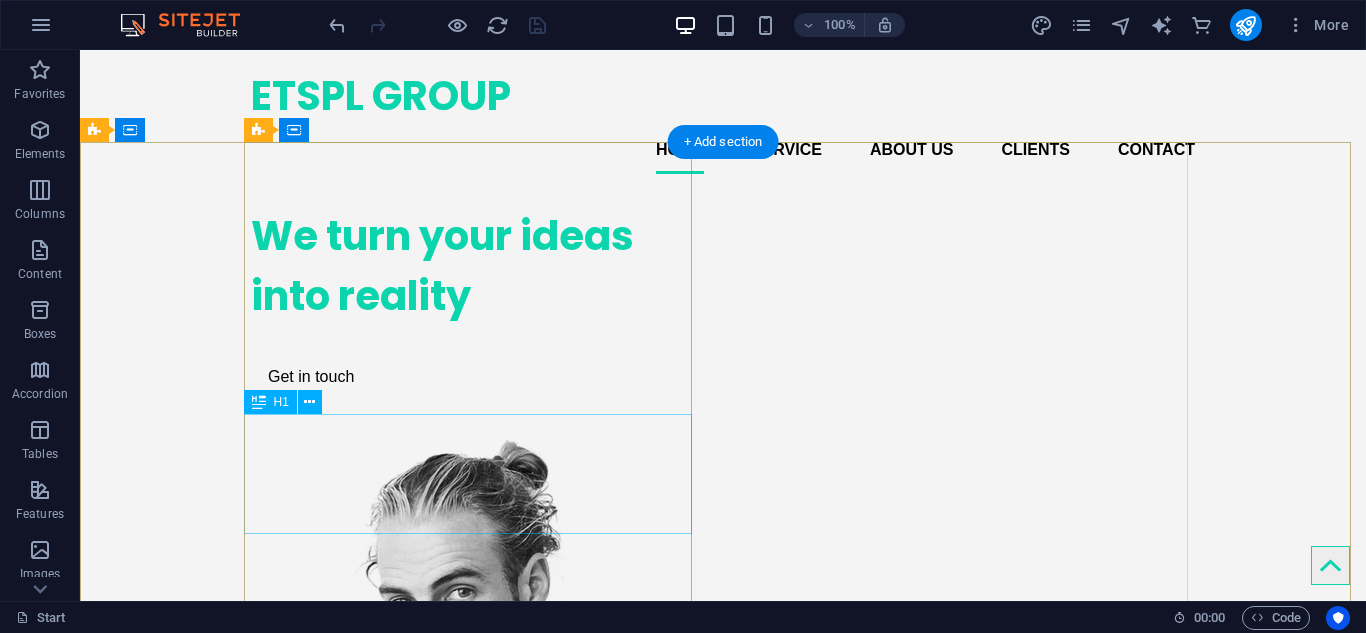 click on "We turn your ideas into reality" at bounding box center [475, 266] 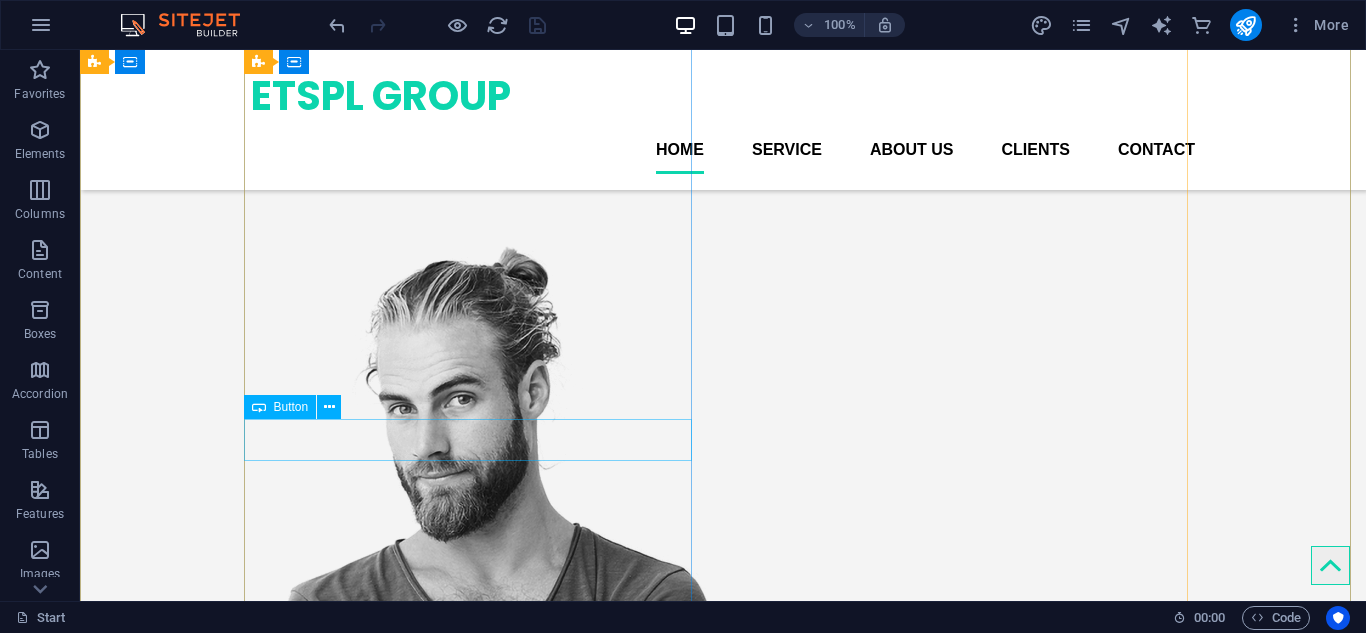 scroll, scrollTop: 144, scrollLeft: 0, axis: vertical 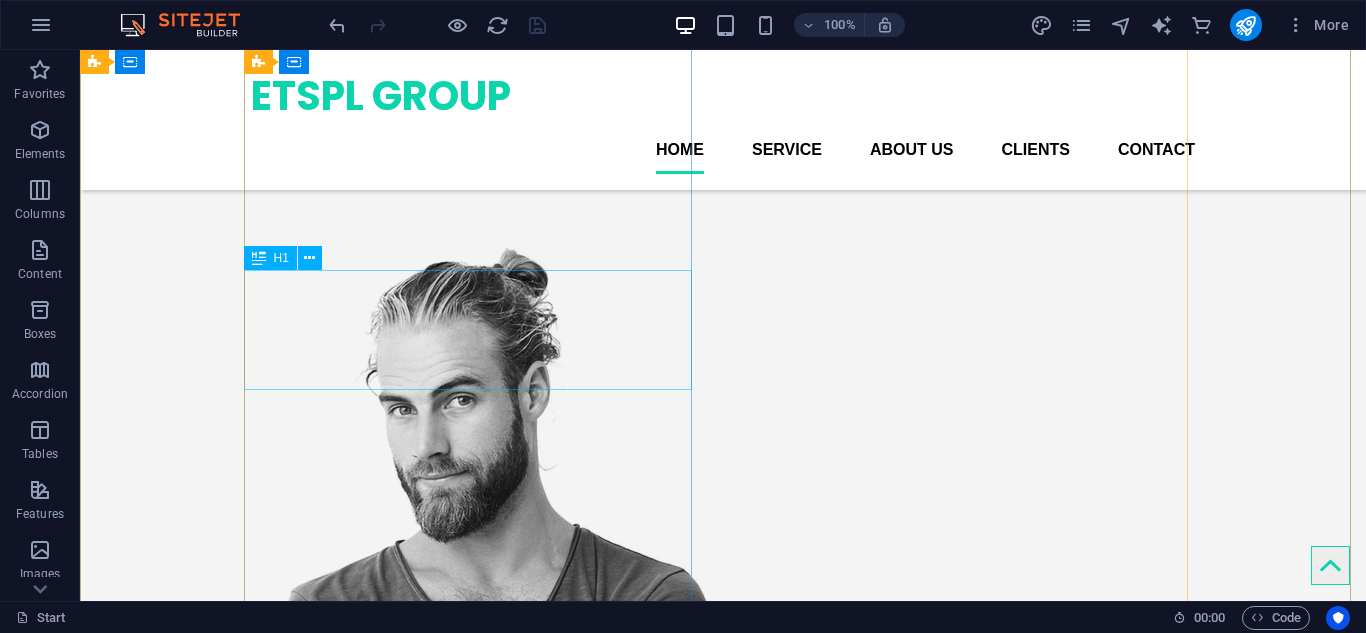 click on "We turn your ideas into reality" at bounding box center (475, 74) 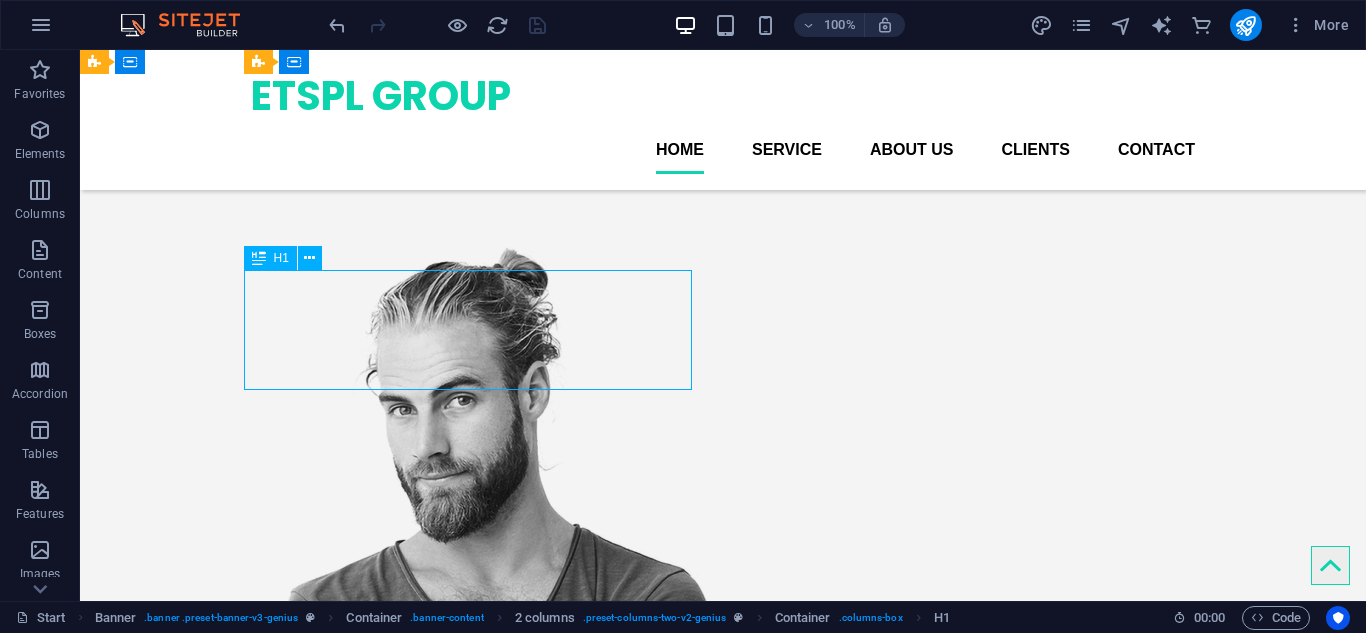 click on "We turn your ideas into reality" at bounding box center (475, 74) 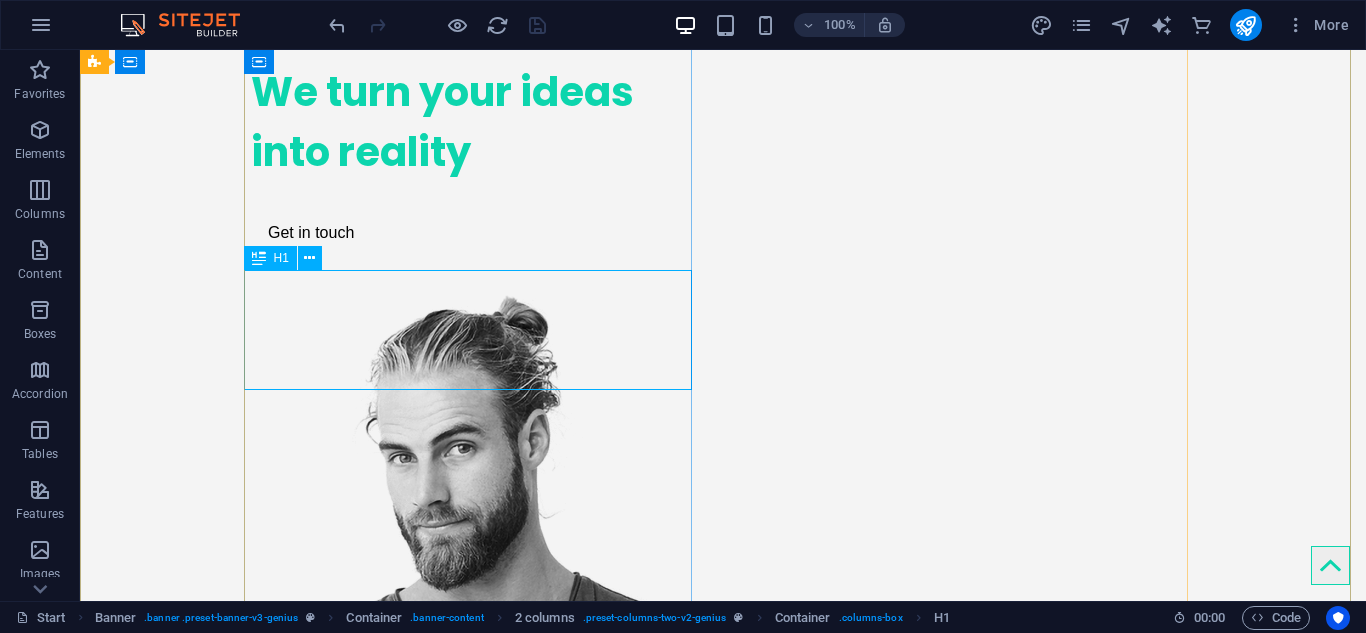 scroll, scrollTop: 0, scrollLeft: 0, axis: both 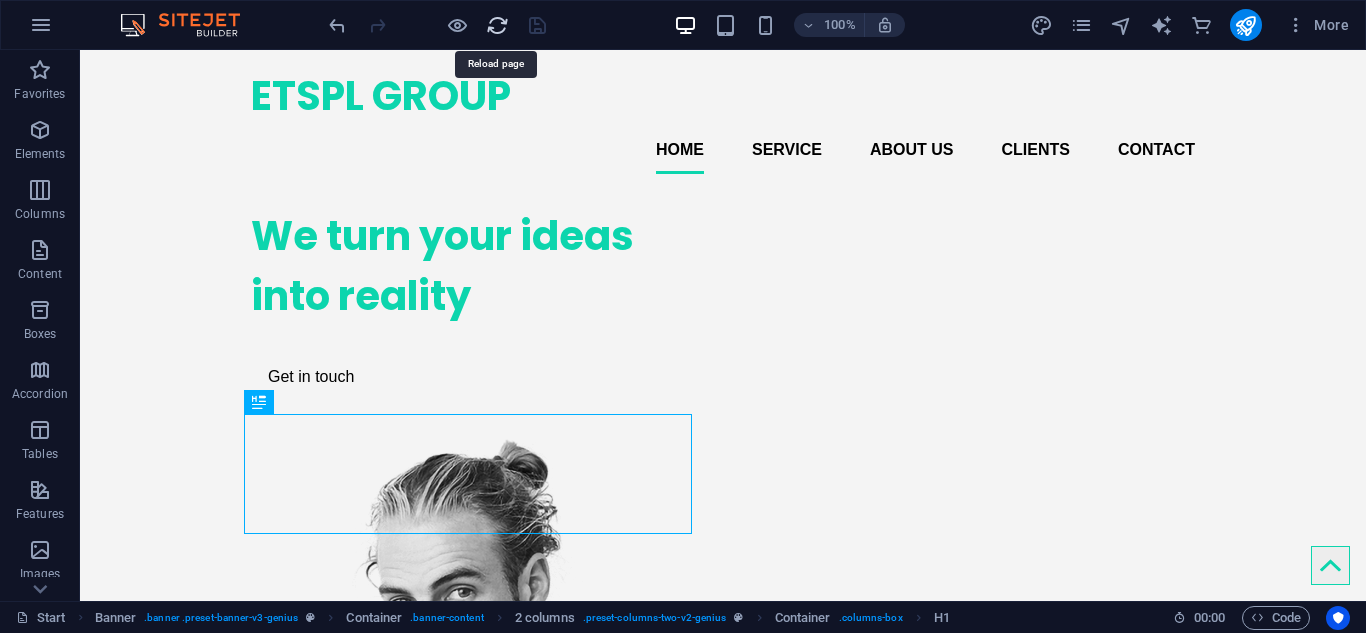 click at bounding box center [497, 25] 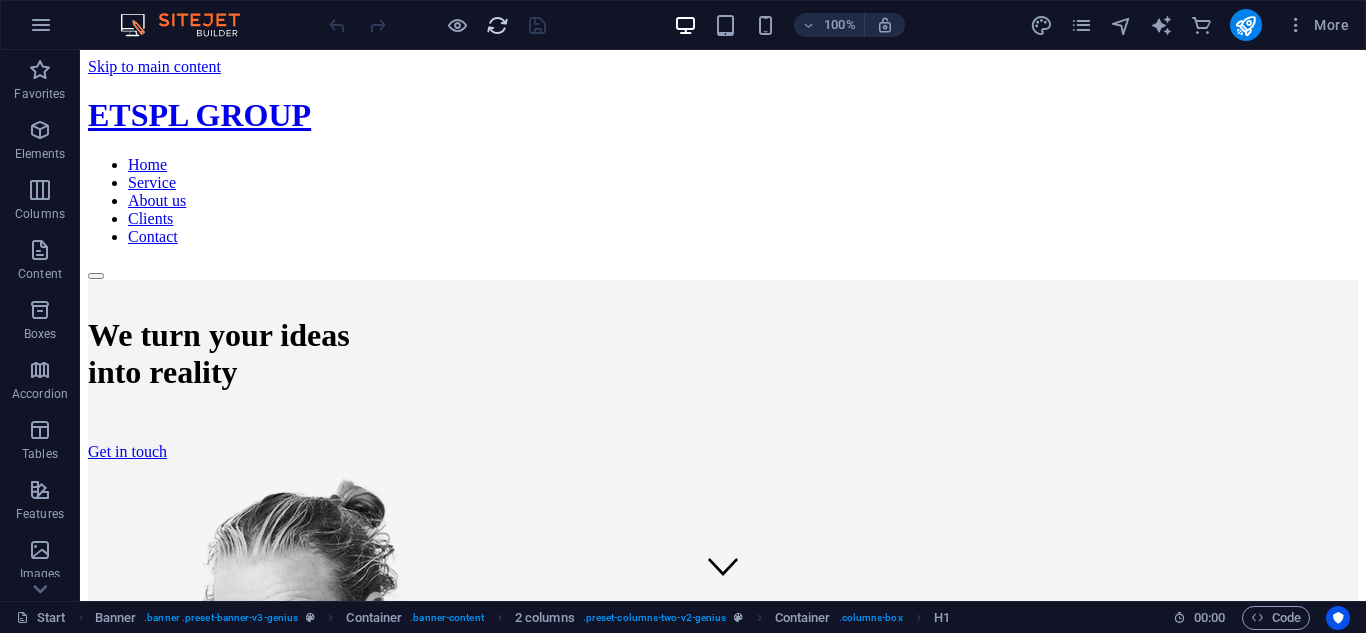 scroll, scrollTop: 0, scrollLeft: 0, axis: both 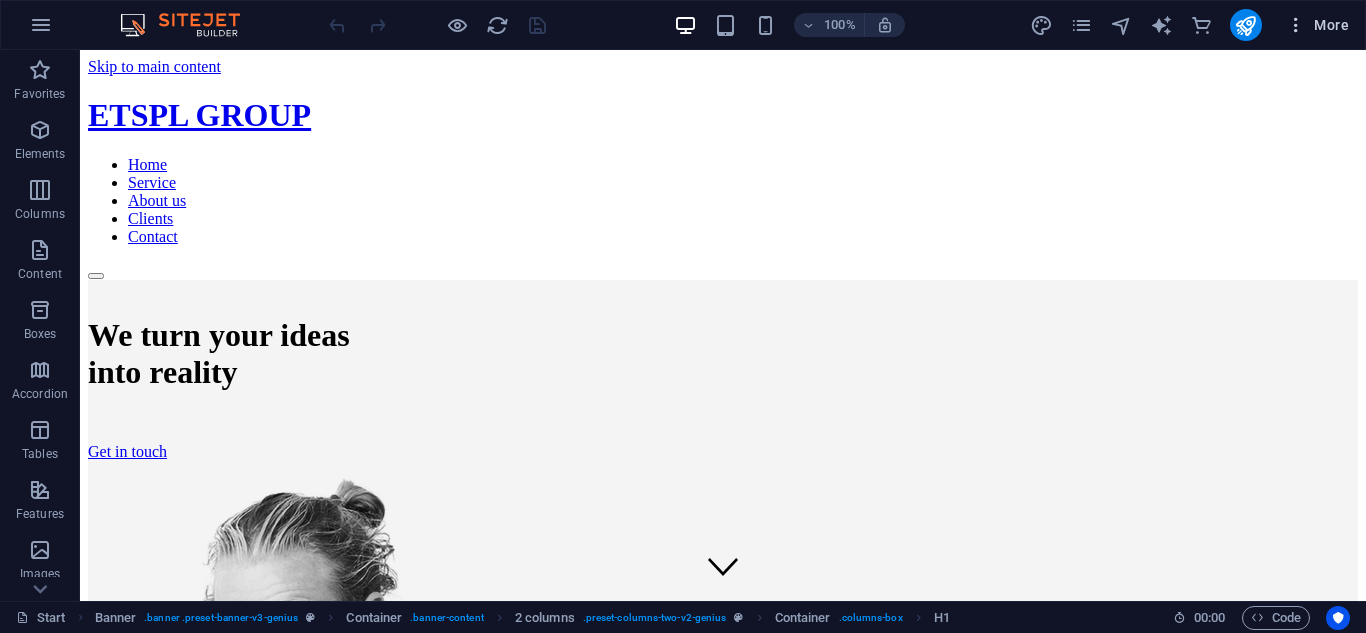 click on "More" at bounding box center [1317, 25] 